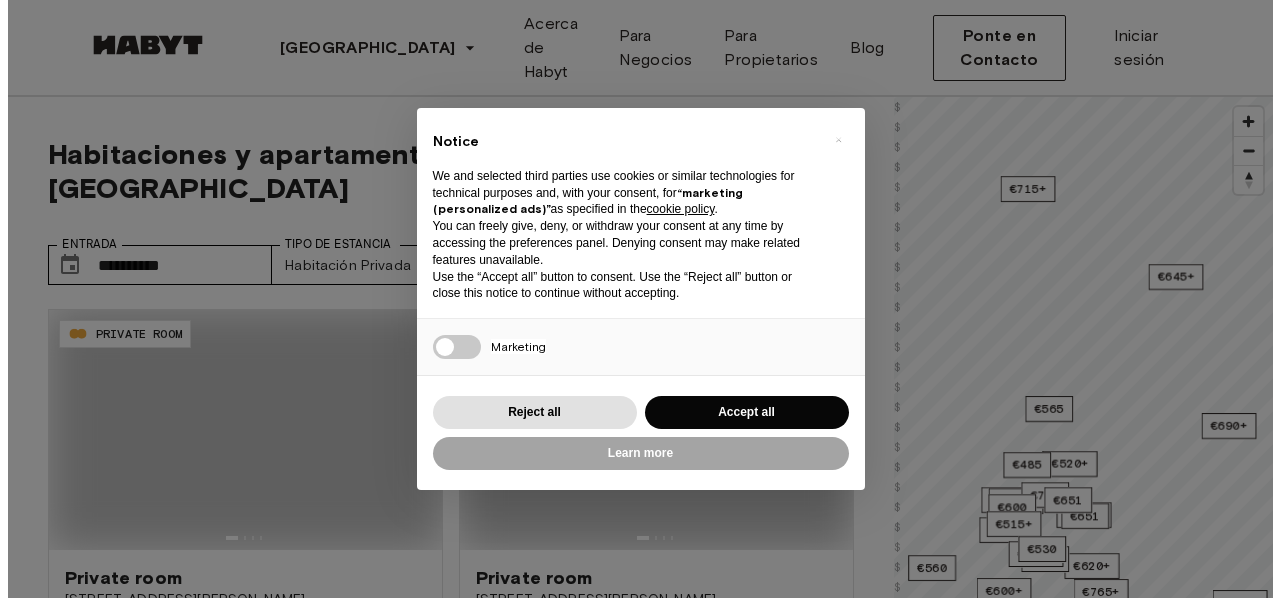scroll, scrollTop: 0, scrollLeft: 0, axis: both 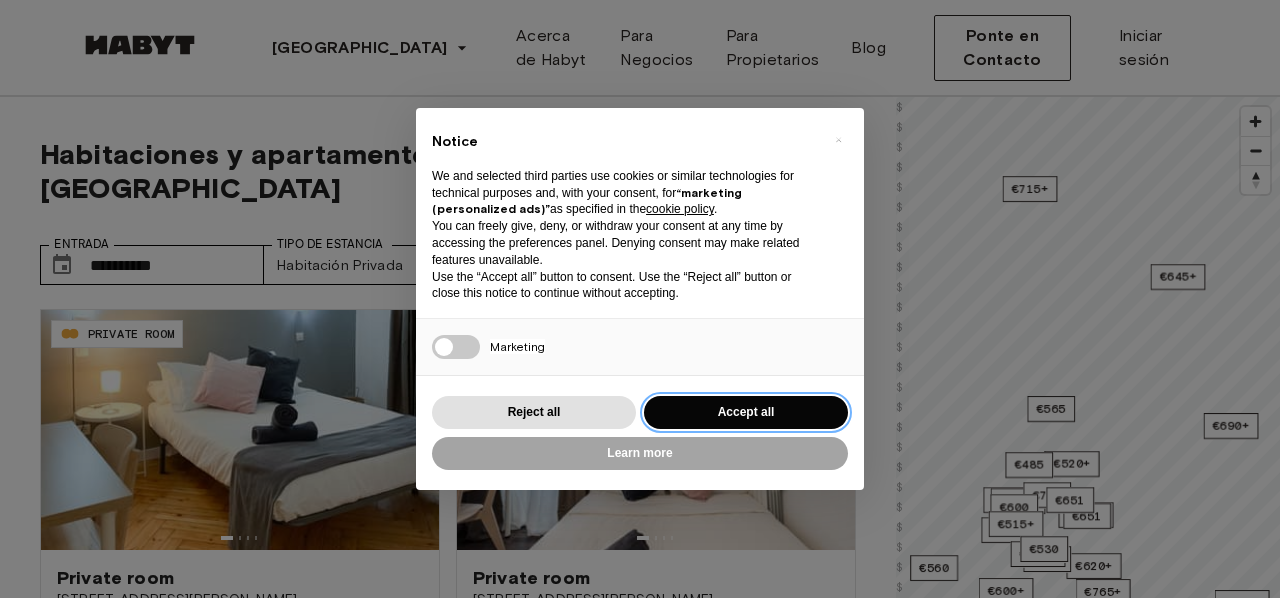 click on "Accept all" at bounding box center [746, 412] 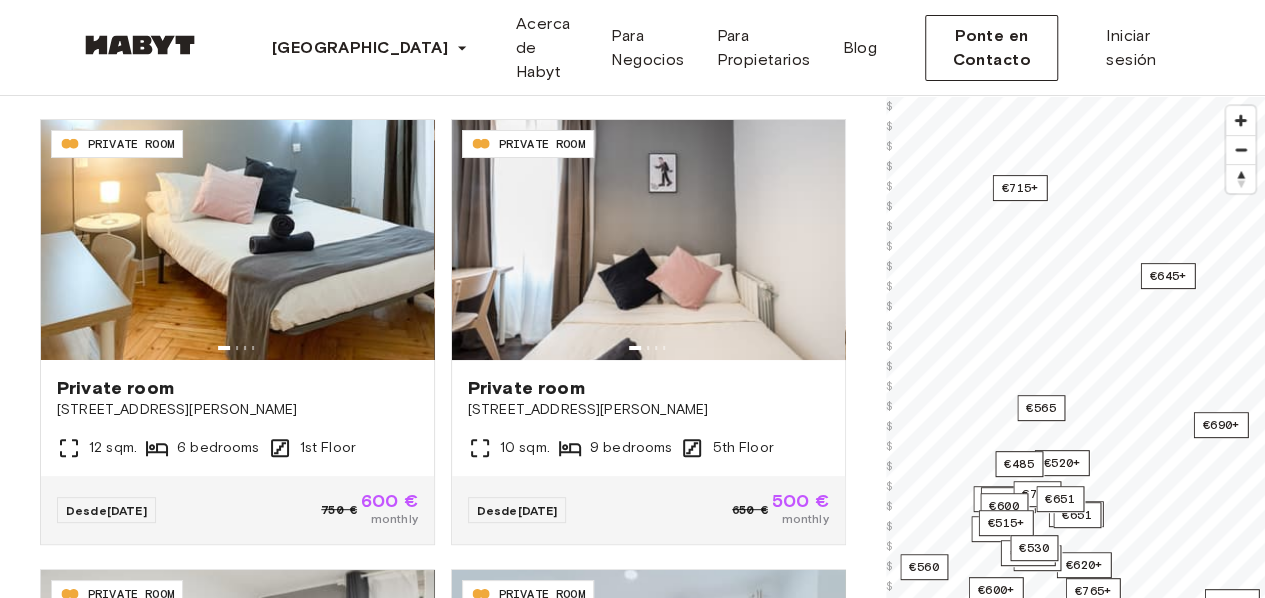 scroll, scrollTop: 193, scrollLeft: 0, axis: vertical 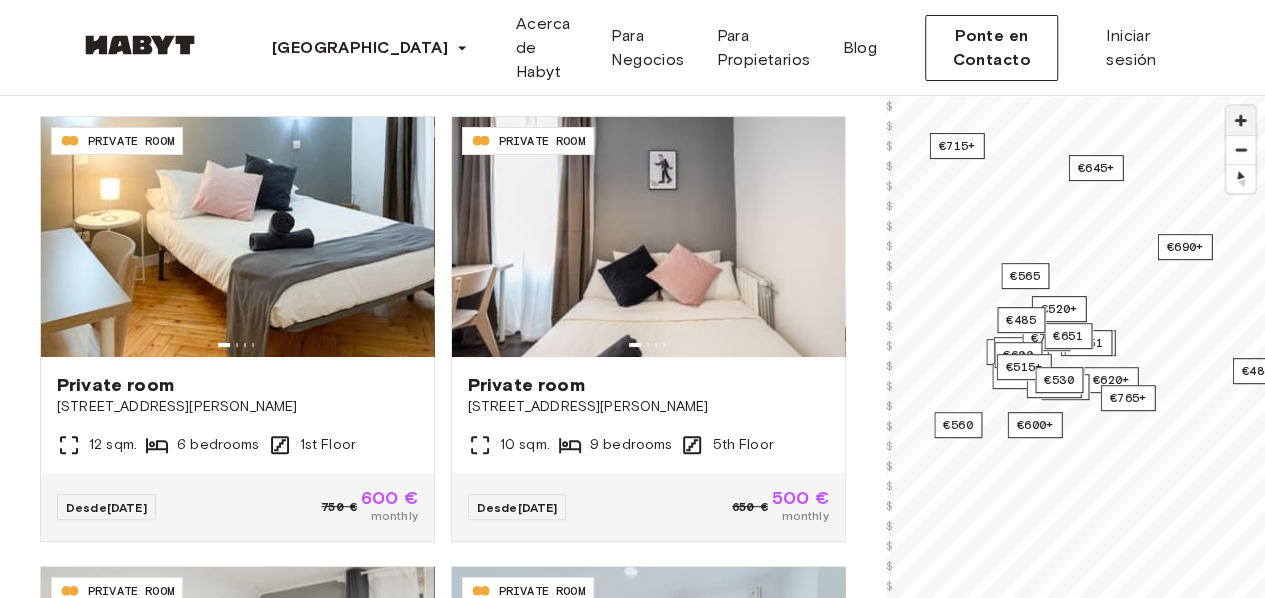 click at bounding box center (1240, 120) 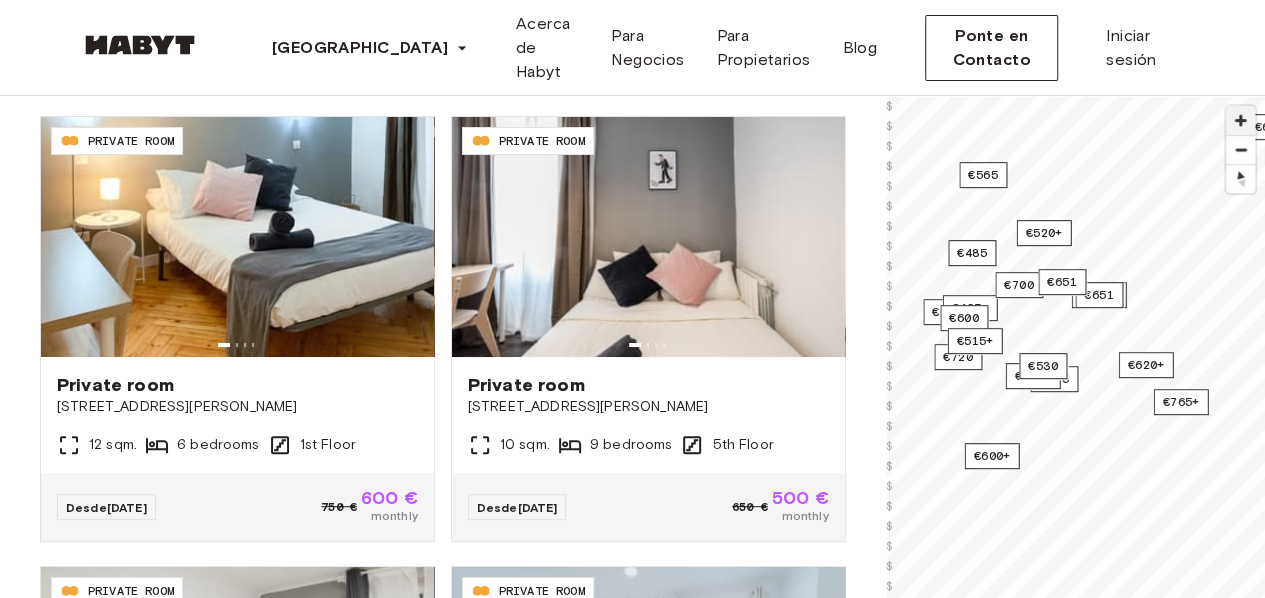 click at bounding box center [1240, 120] 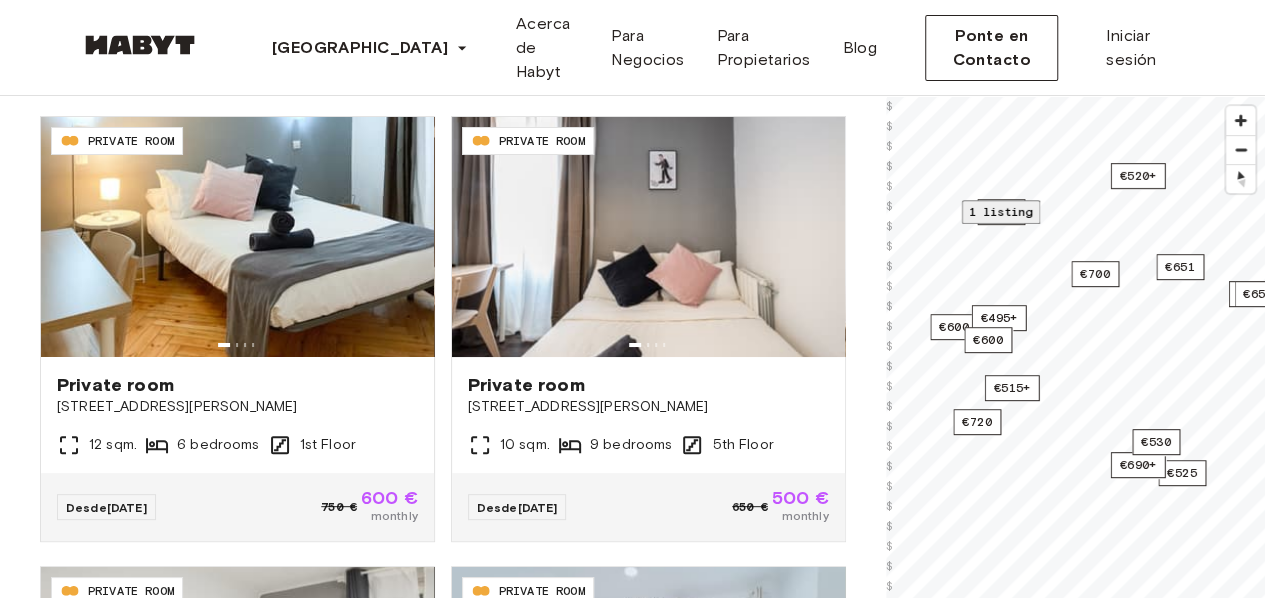 click on "1 listing" at bounding box center (1000, 211) 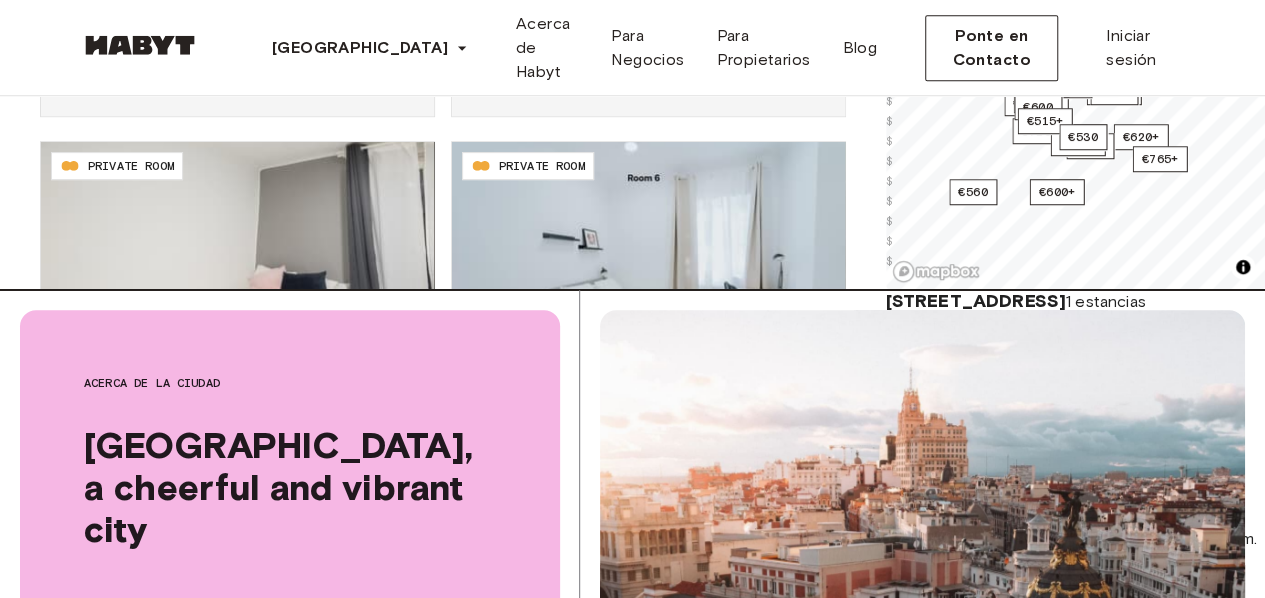 scroll, scrollTop: 603, scrollLeft: 0, axis: vertical 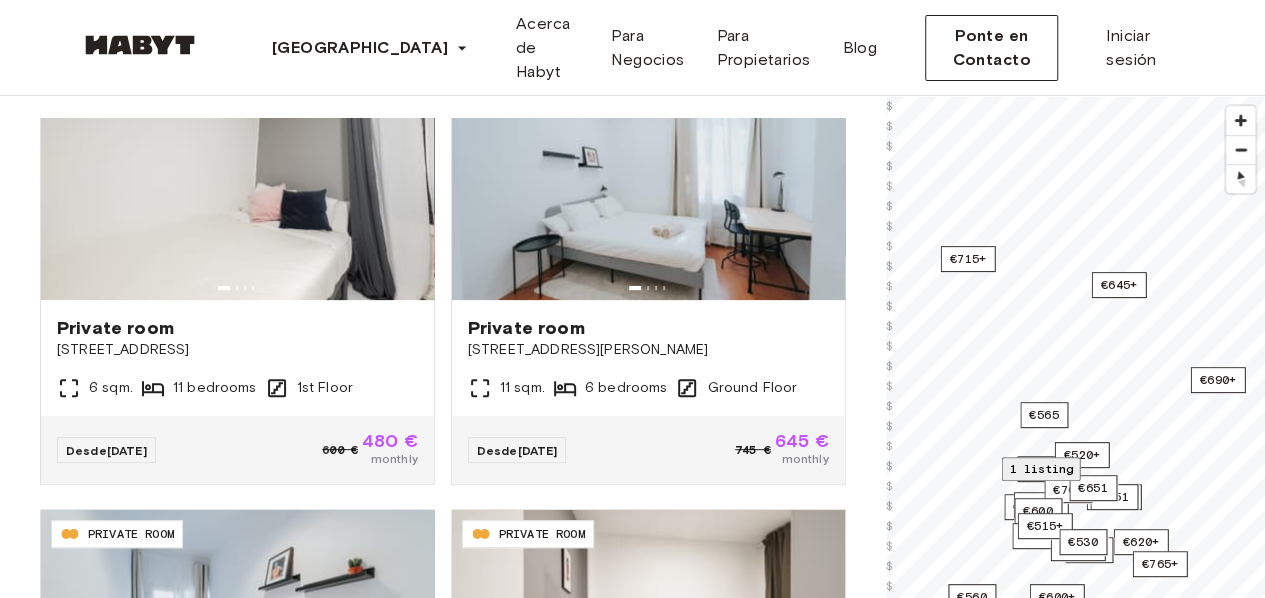 click on "Madrid Europe Ámsterdam Berlín Frankfurt Hamburgo Lisboa Madrid Milán Módena París Turín Múnich Róterdam Stuttgart Düsseldorf Colonia Zúrich La Haya Graz Bruselas Leipzig Asia Hong Kong Singapur Seúl Phuket Tokyo Acerca de Habyt Para Negocios Para Propietarios Blog Ponte en Contacto Iniciar sesión" at bounding box center (632, 48) 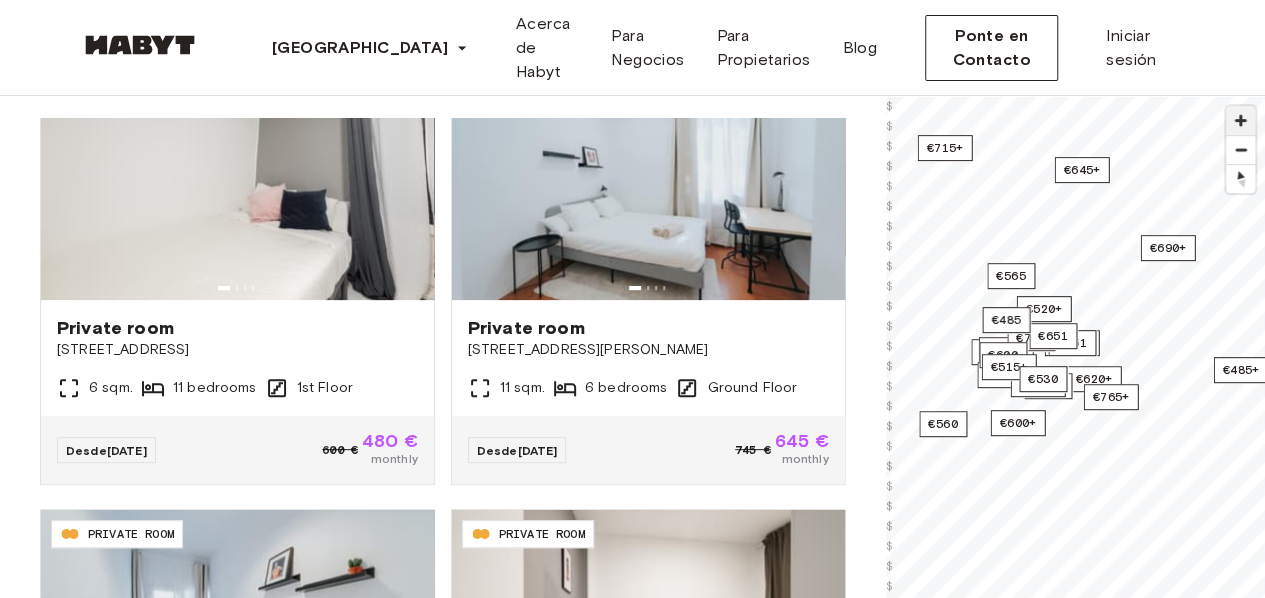 click at bounding box center [1240, 120] 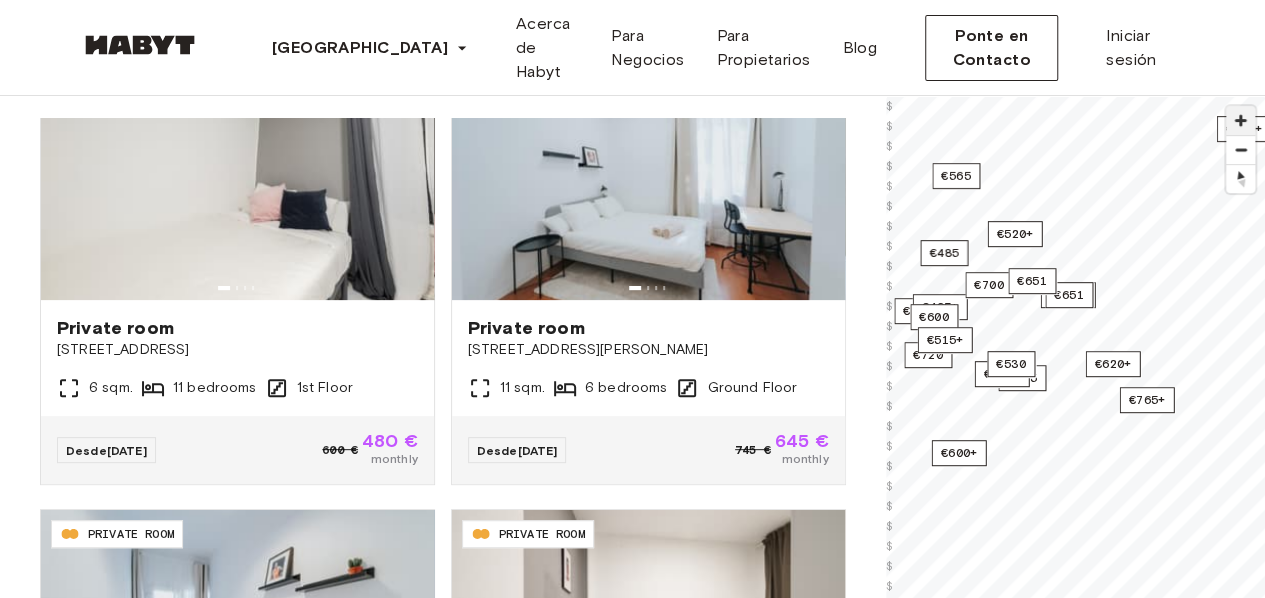 click at bounding box center [1240, 120] 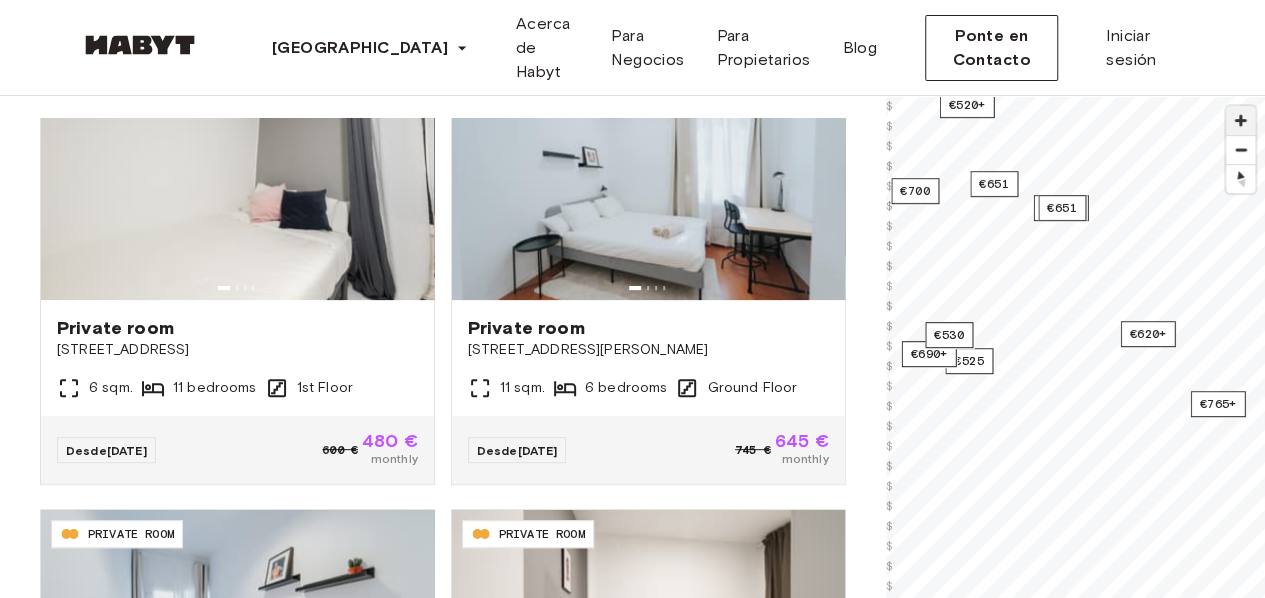 click at bounding box center (1240, 120) 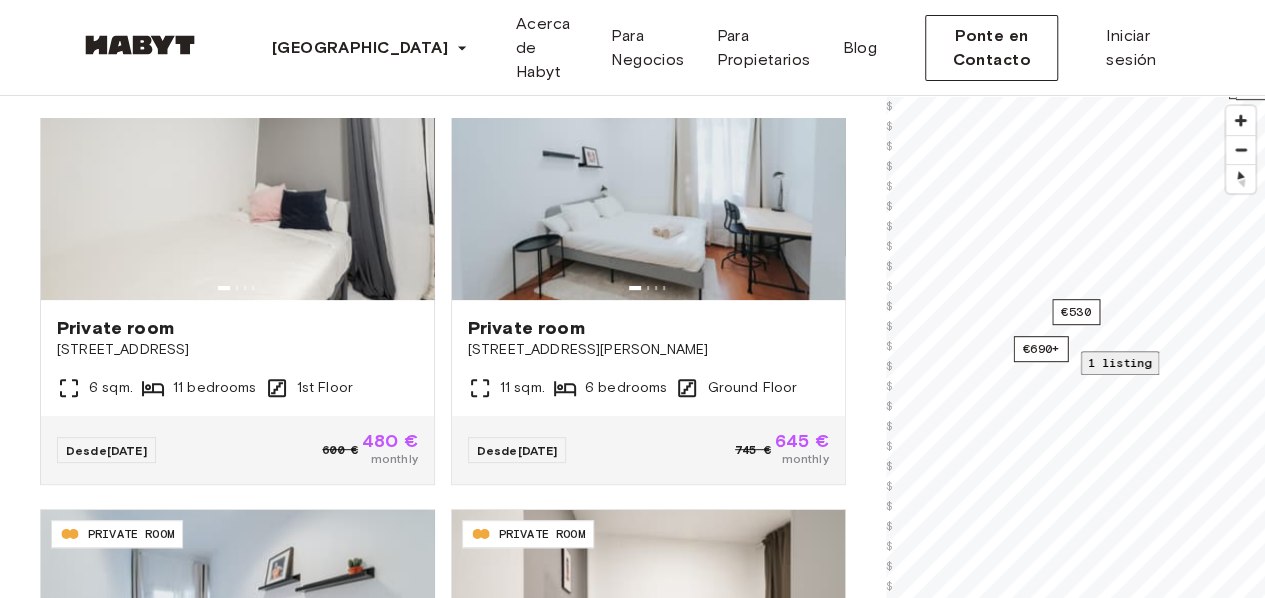 click on "1 listing" at bounding box center (1119, 362) 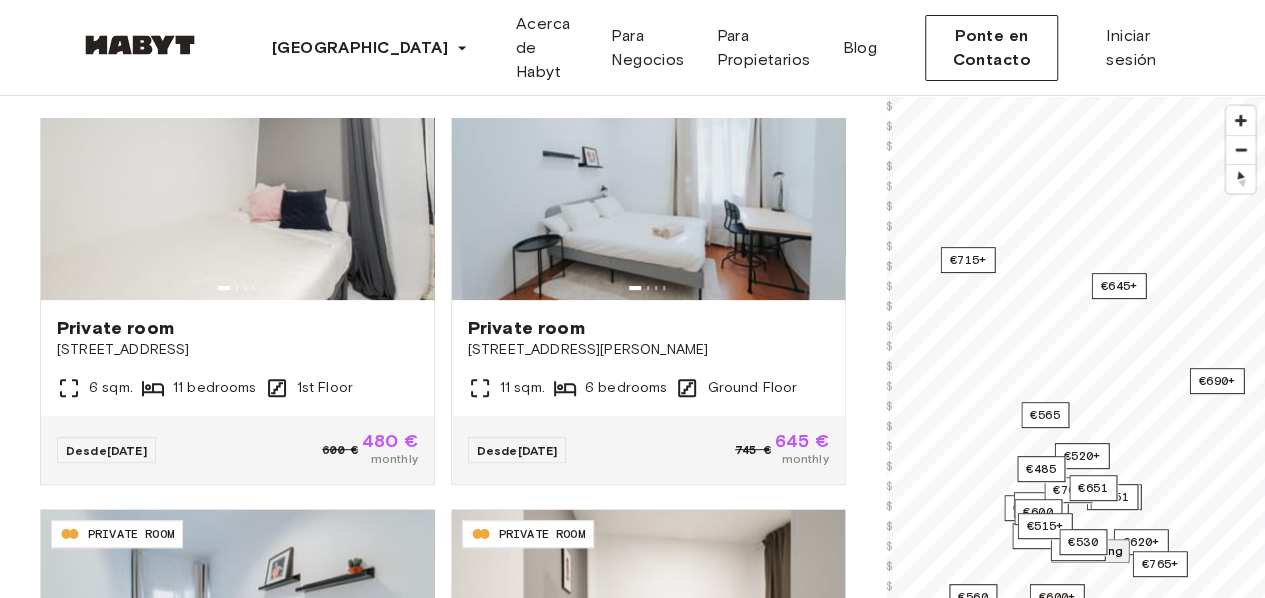 click 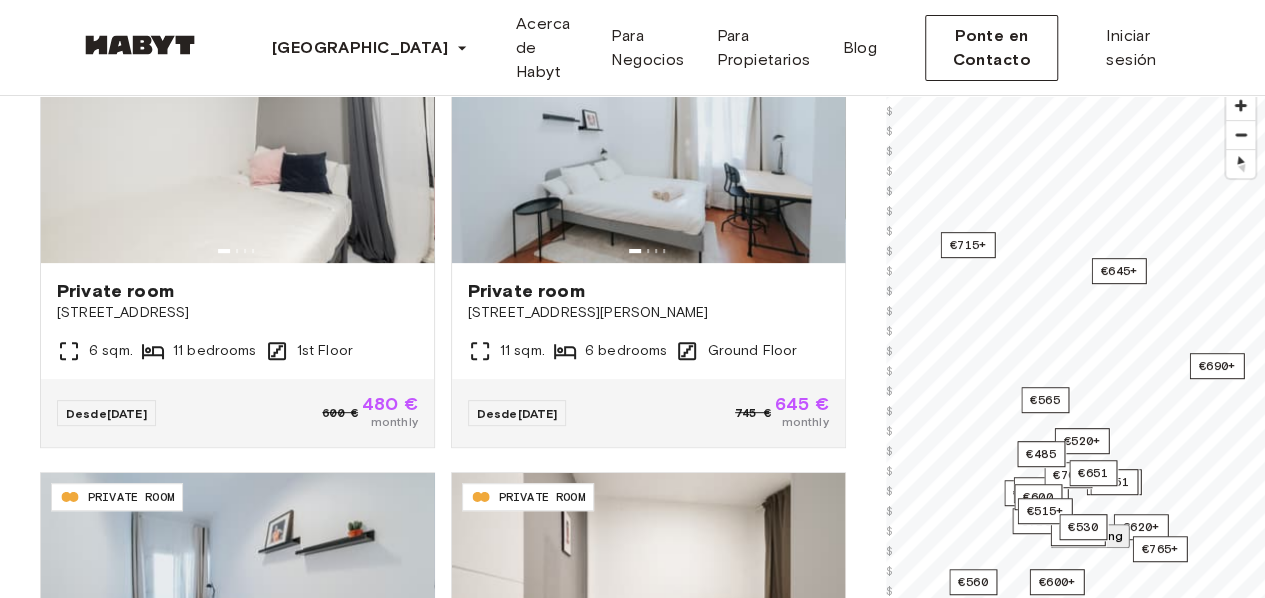 scroll, scrollTop: 230, scrollLeft: 0, axis: vertical 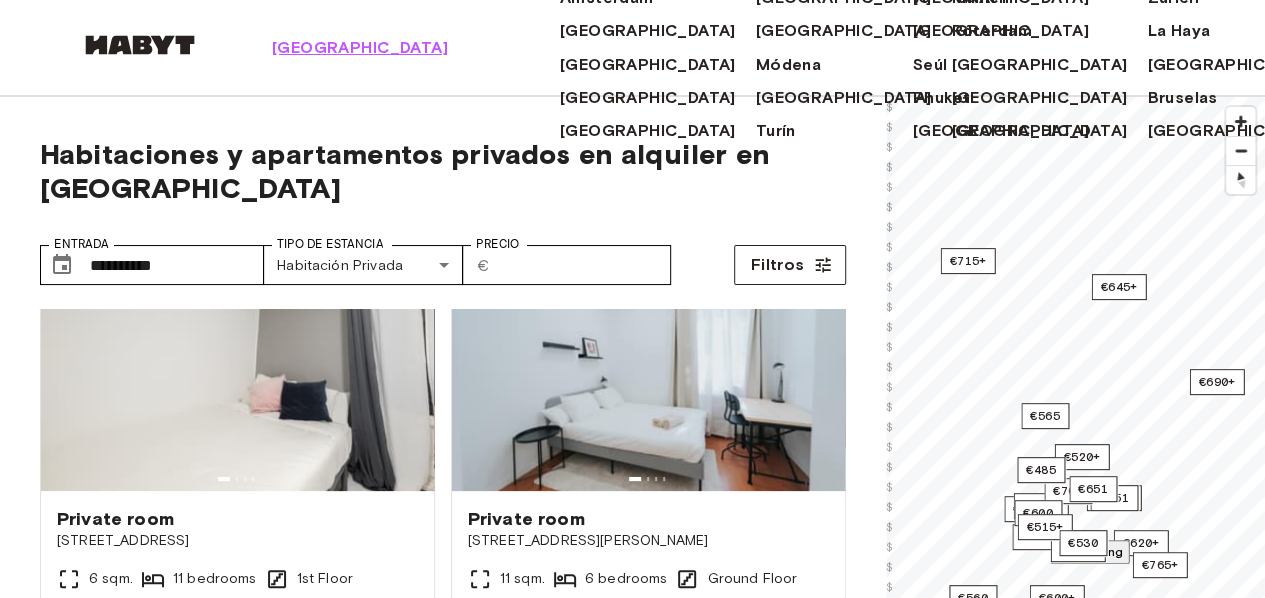 click on "[GEOGRAPHIC_DATA]" at bounding box center [360, 48] 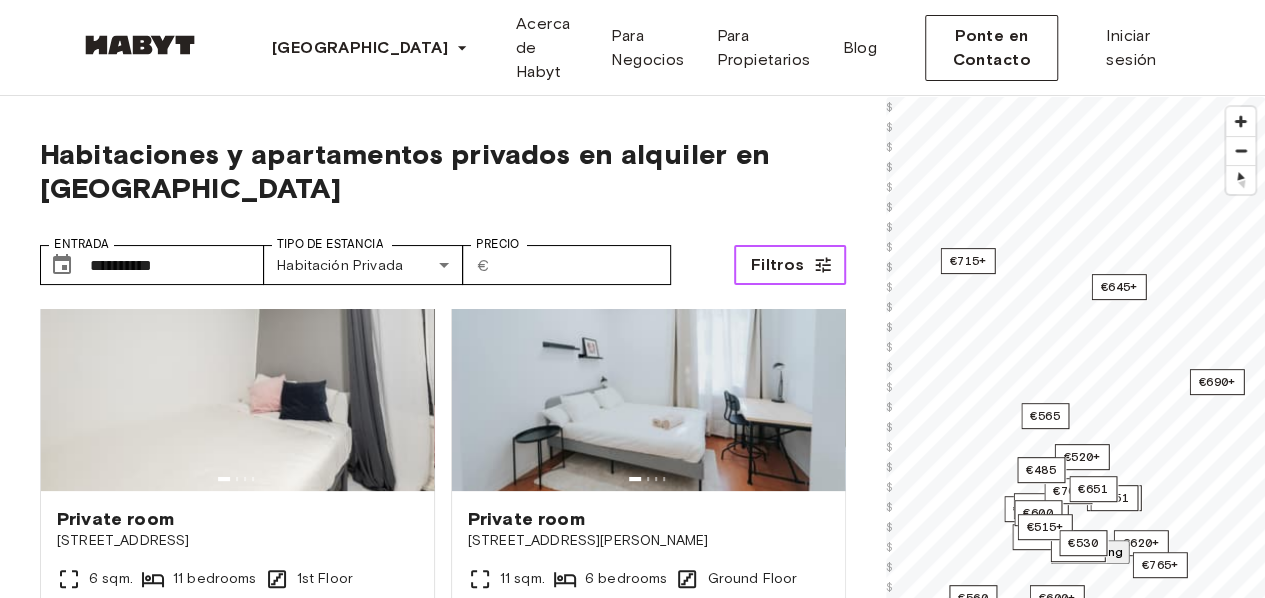 click on "Filtros" at bounding box center (778, 265) 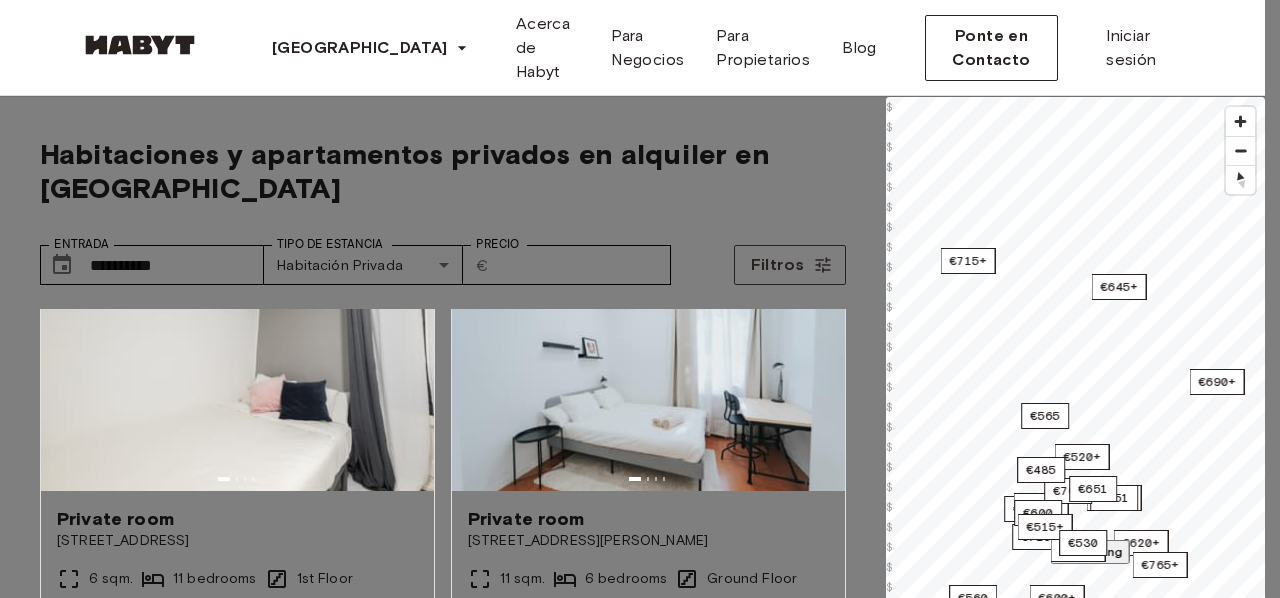click on "Estudio" at bounding box center [632, 5214] 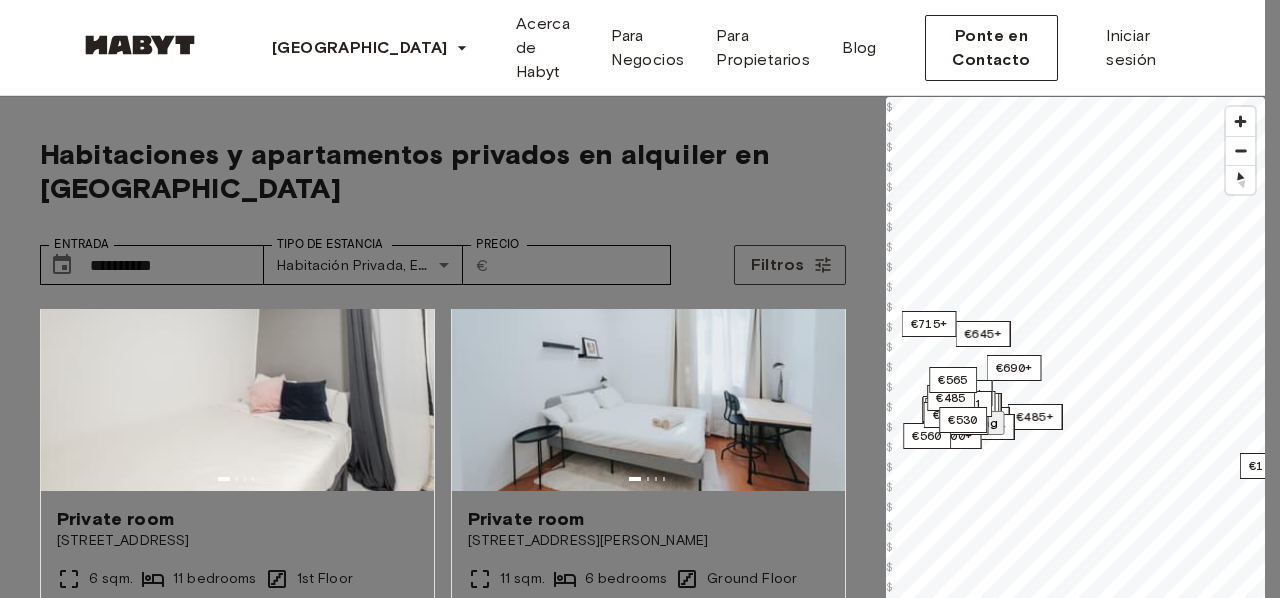 click on "Estudio" at bounding box center (632, 5214) 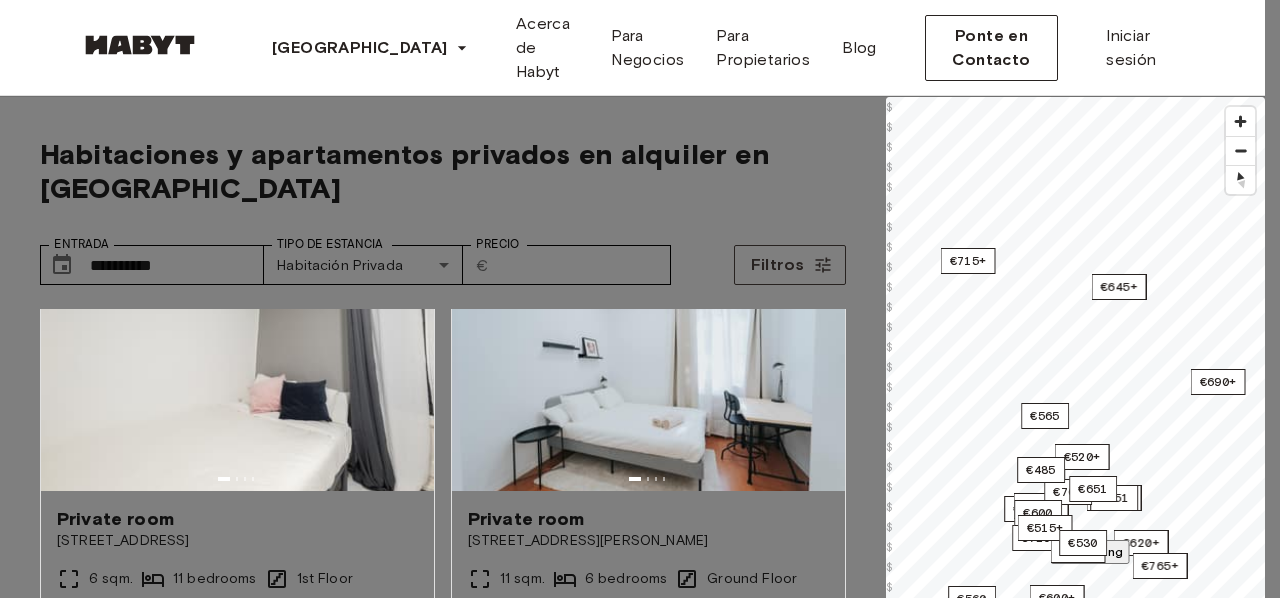 click on "Estudio" at bounding box center [632, 5214] 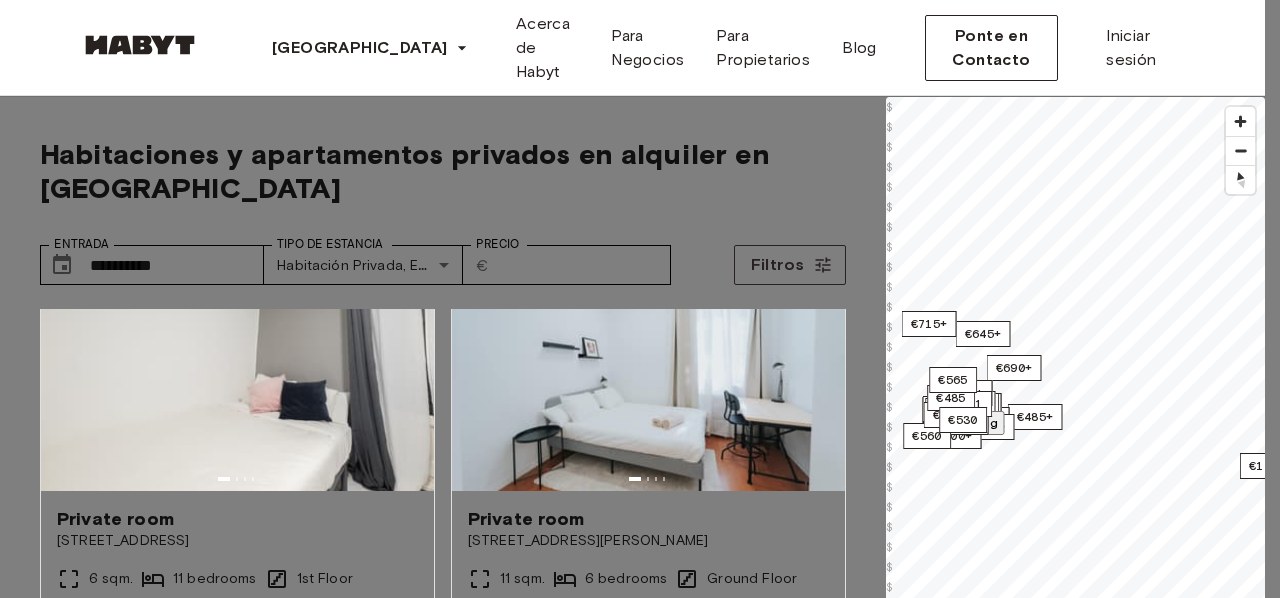 click on "Habitación Privada" at bounding box center [68, 5129] 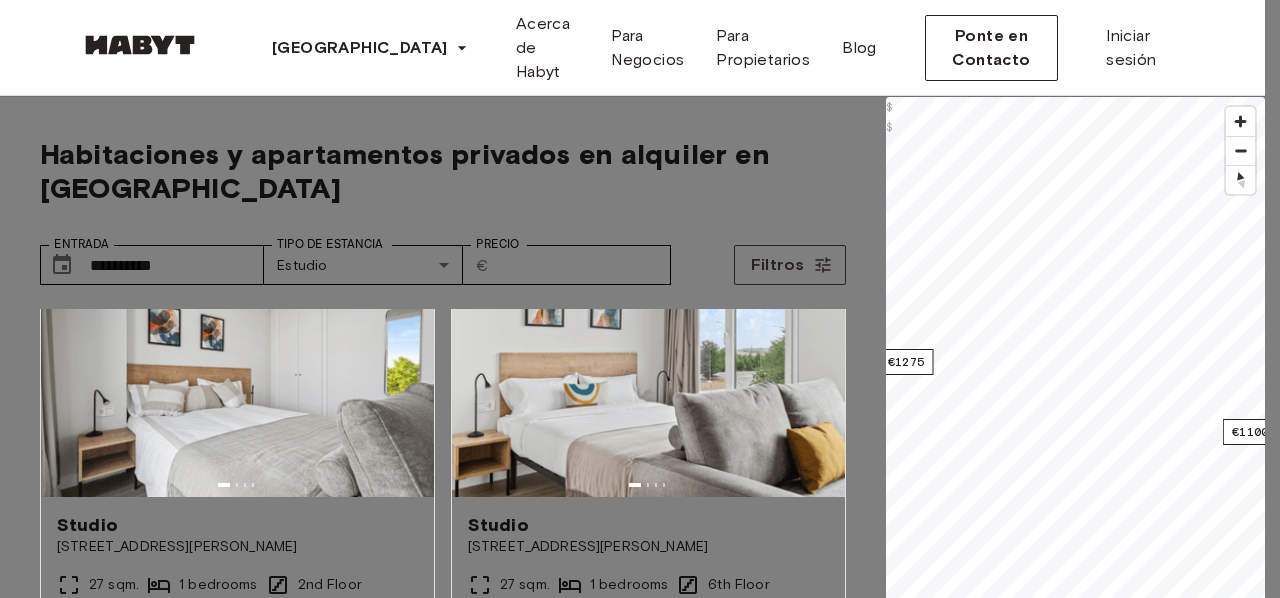 click on "Habitación Privada" at bounding box center [68, 5129] 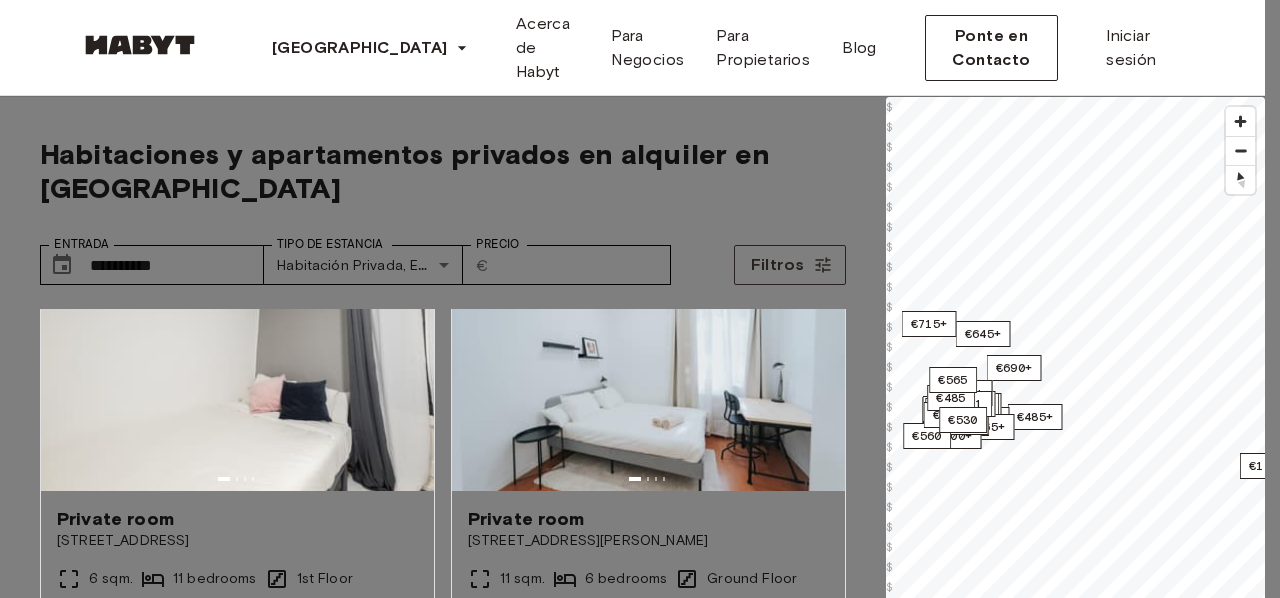 click on "Habitación Privada" at bounding box center (68, 5129) 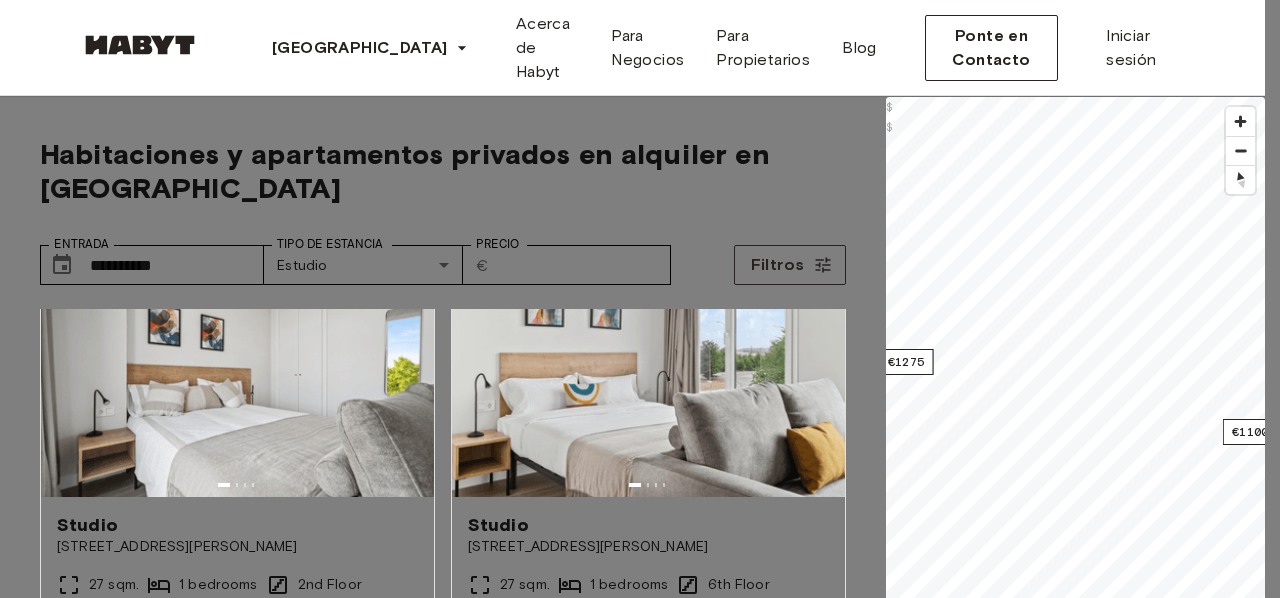 click on "Apartamento Privado" at bounding box center [79, 5177] 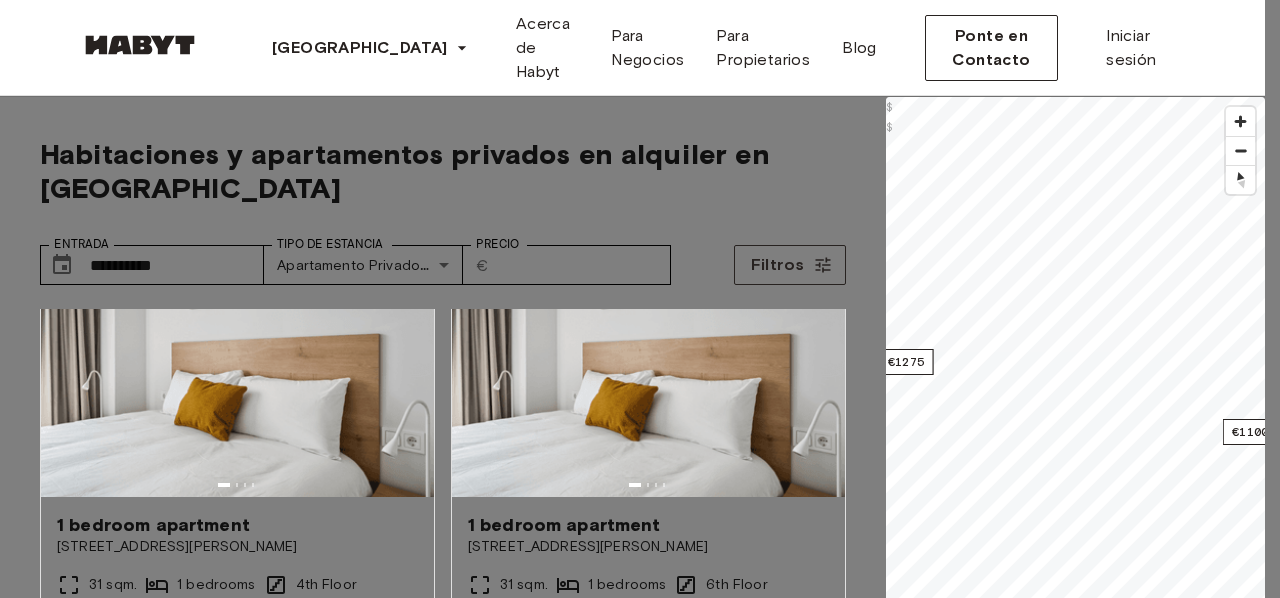 scroll, scrollTop: 0, scrollLeft: 0, axis: both 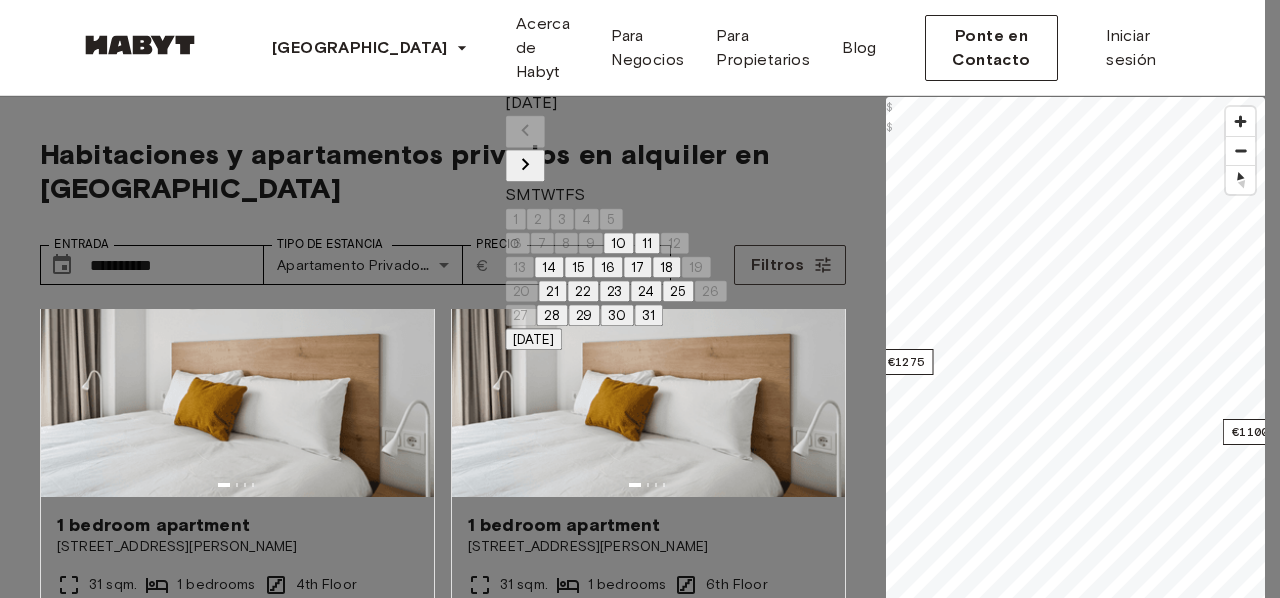 click 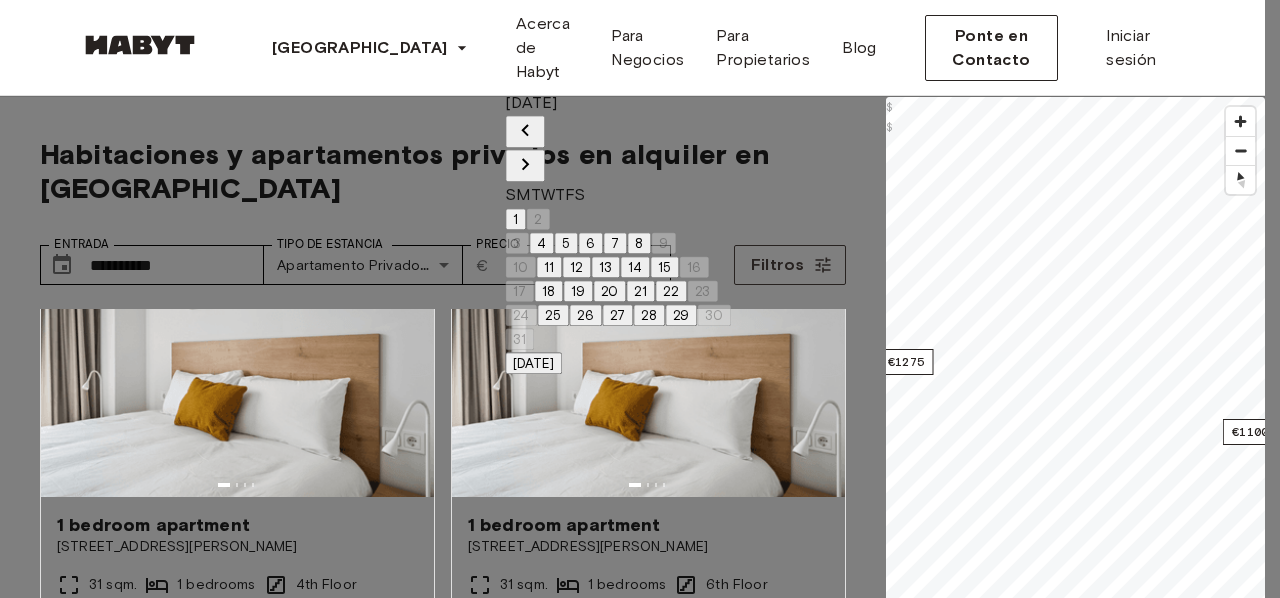 click on "11" at bounding box center (549, 267) 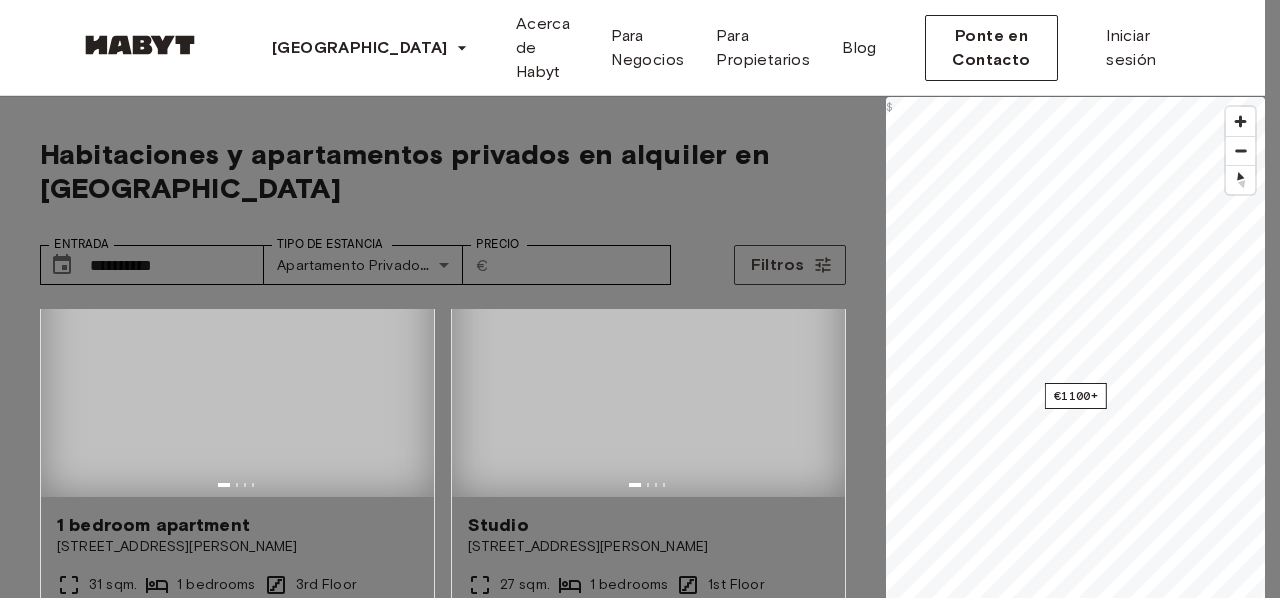 type on "**********" 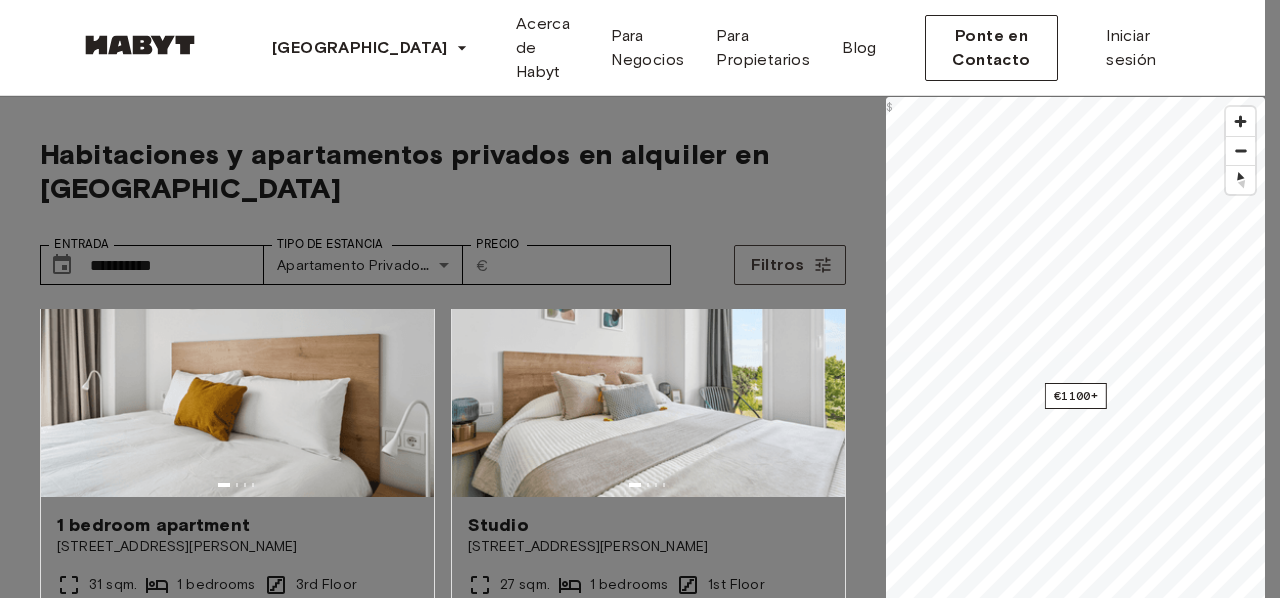 scroll, scrollTop: 0, scrollLeft: 0, axis: both 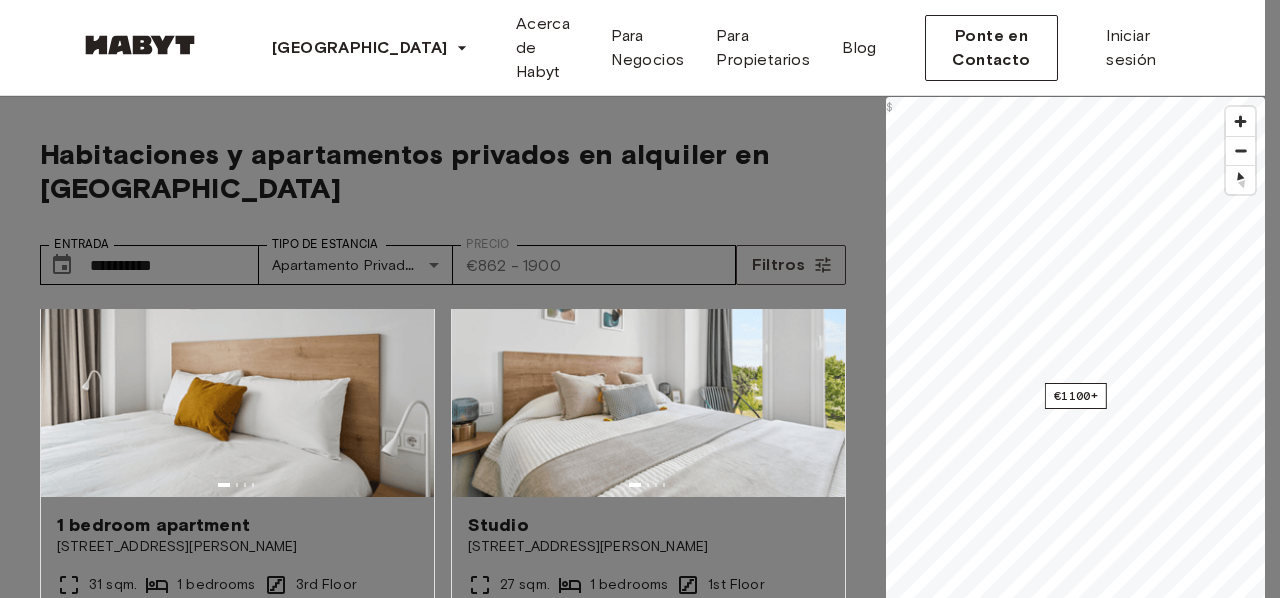 click on "€ 0 € 1900 € 862 € 1900" at bounding box center (90, 5292) 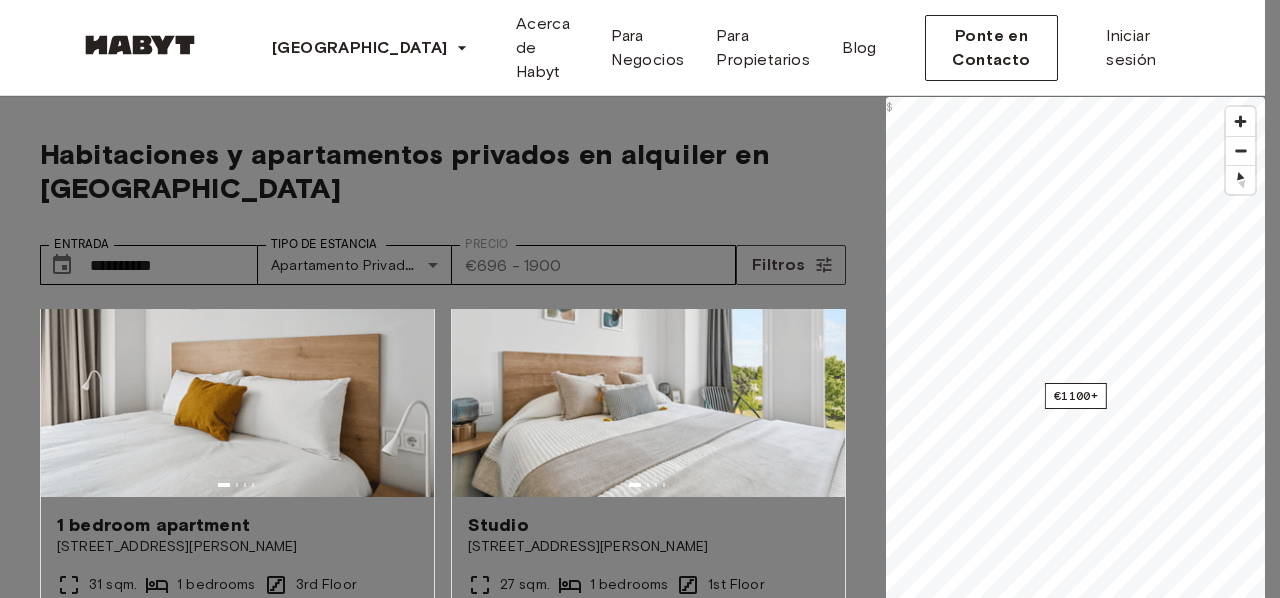 click on "€ 696" at bounding box center [104, 5292] 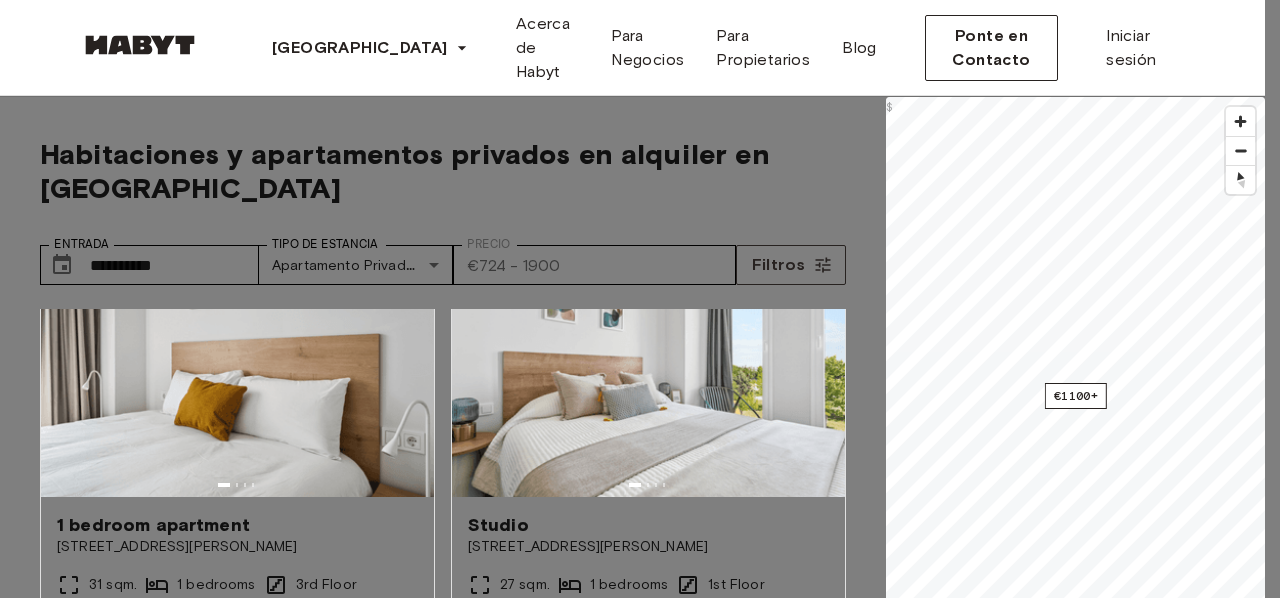 click on "€ 724" at bounding box center (103, 5292) 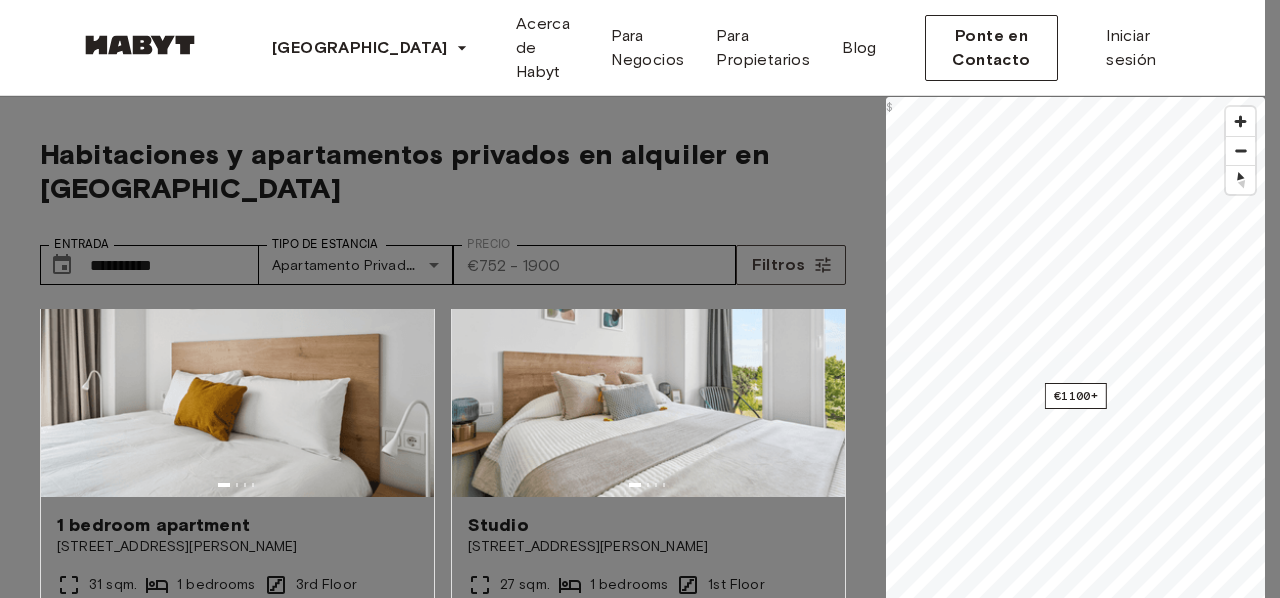 click on "€ 0 € 1900 € 752 € 1900" at bounding box center (89, 5292) 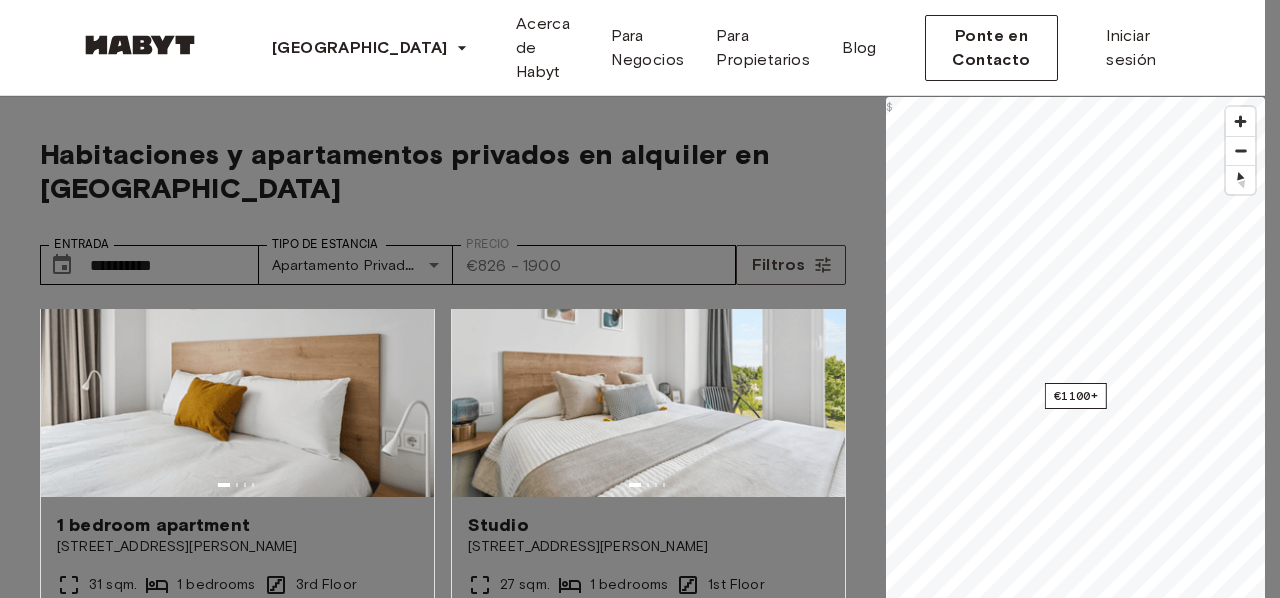 type on "***" 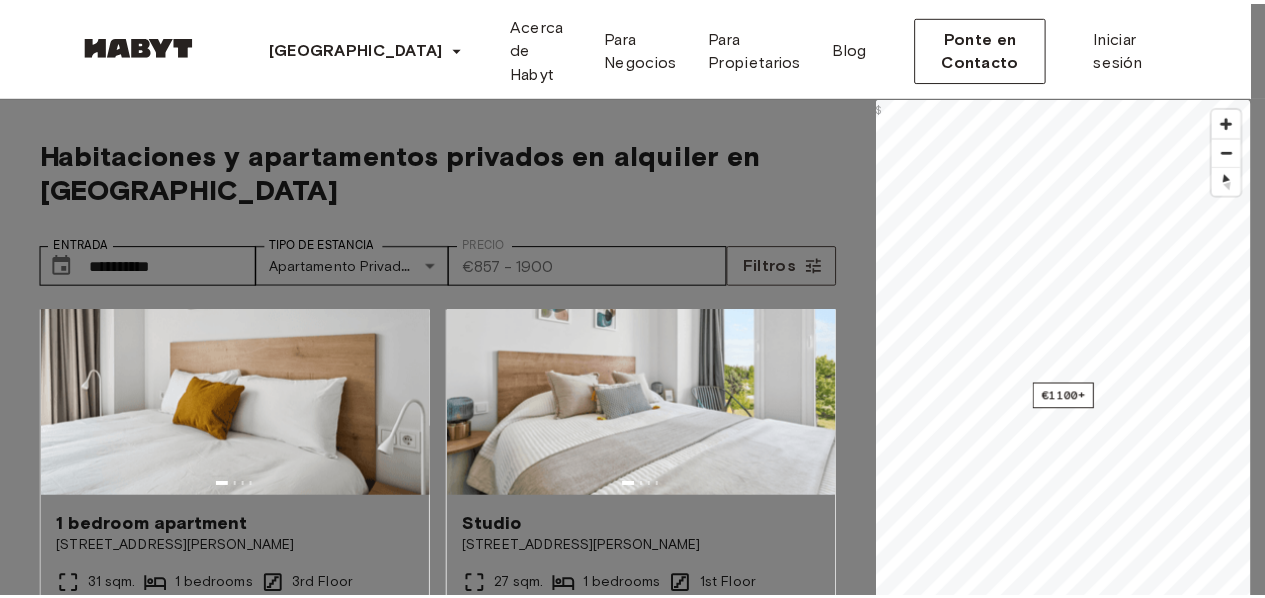 scroll, scrollTop: 0, scrollLeft: 0, axis: both 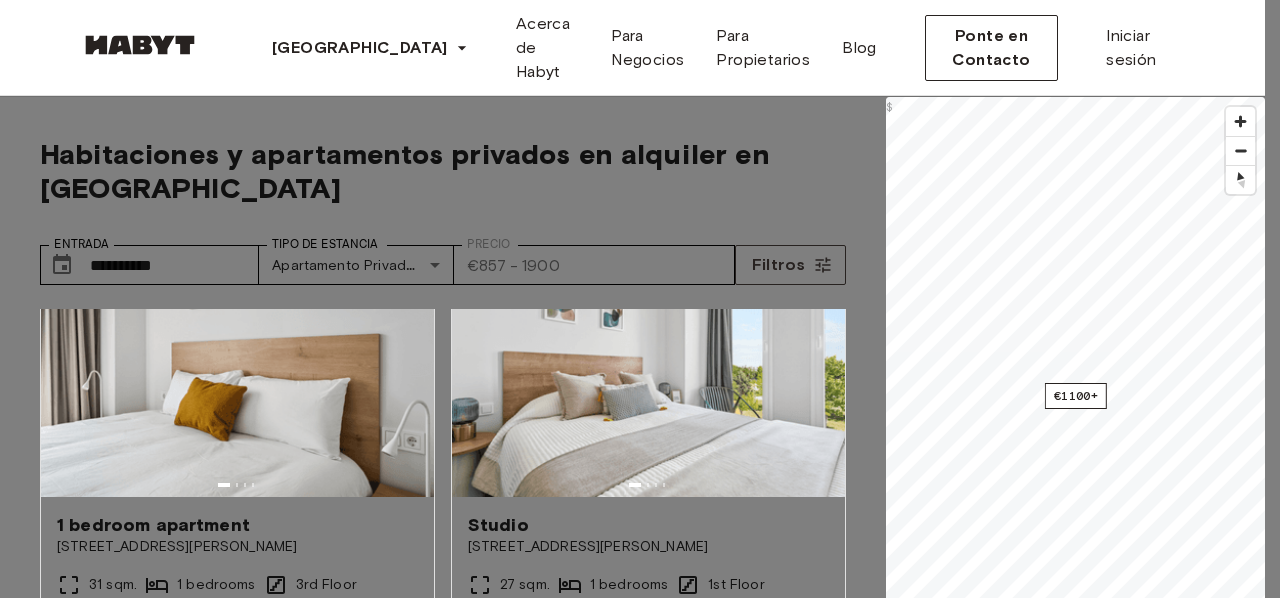 click at bounding box center (640, 299) 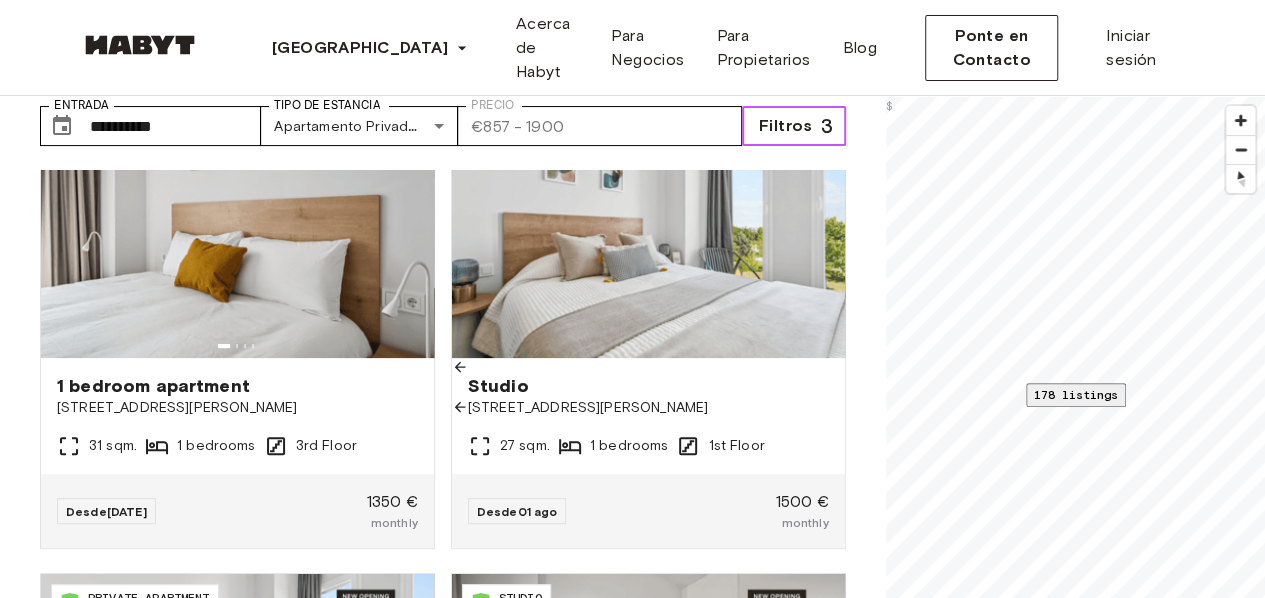 scroll, scrollTop: 140, scrollLeft: 0, axis: vertical 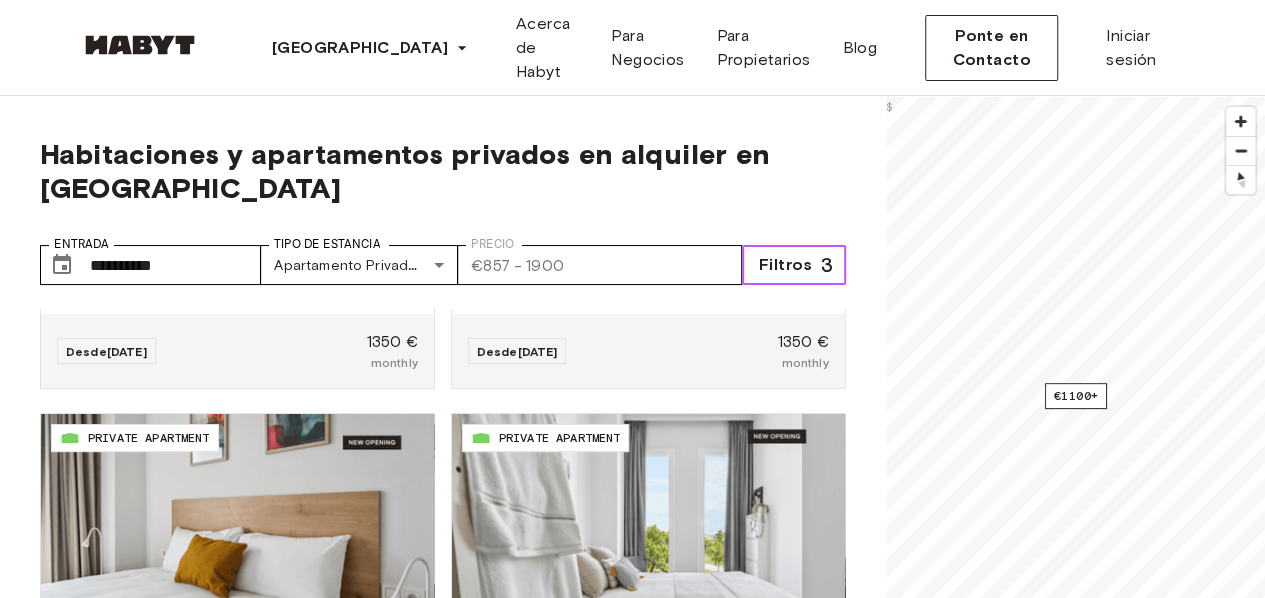 click on "Filtros" at bounding box center (786, 265) 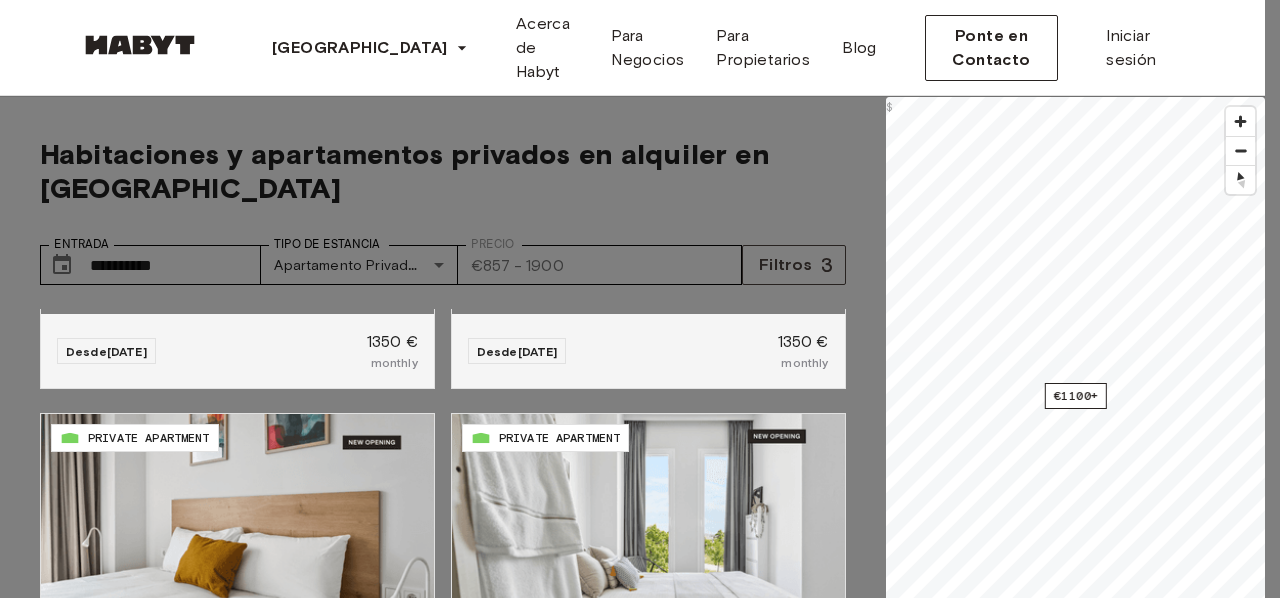 click on "Apartamento Privado" at bounding box center (632, 5166) 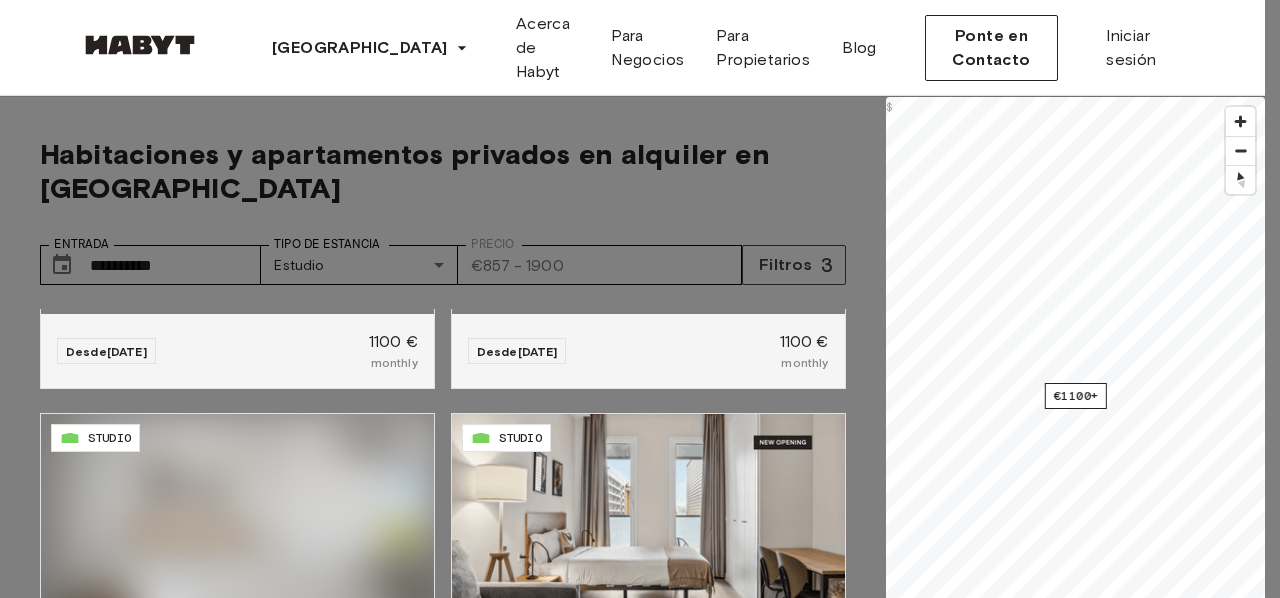 click on "Estudio" at bounding box center [632, 5214] 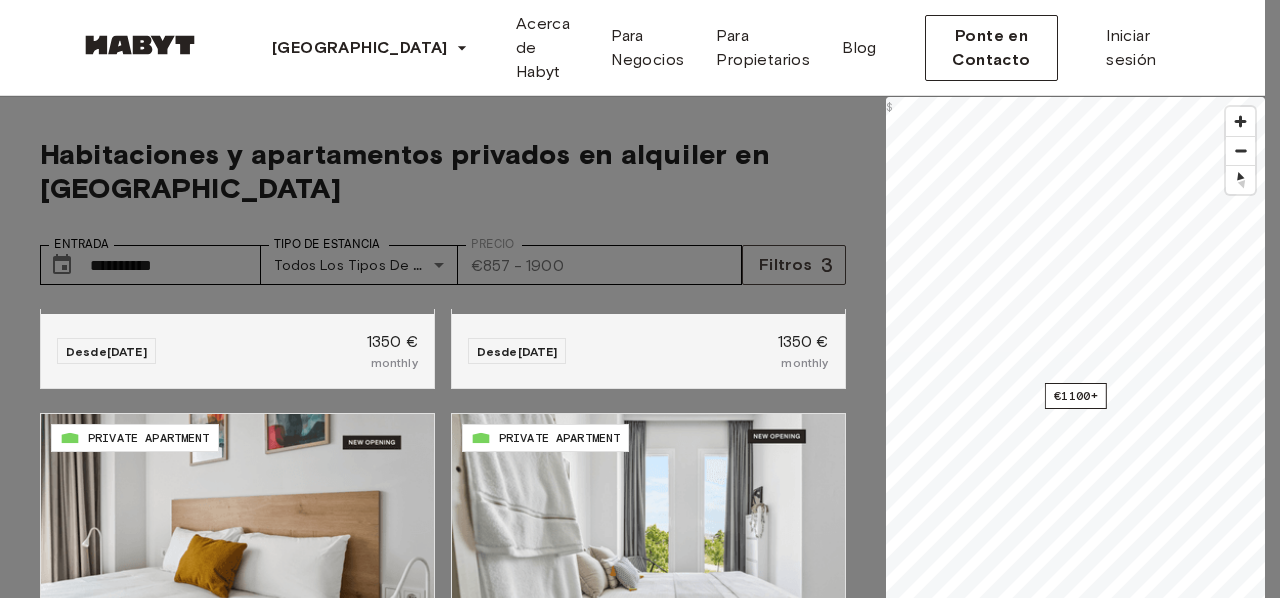 click on "Habitación Privada" at bounding box center [632, 5118] 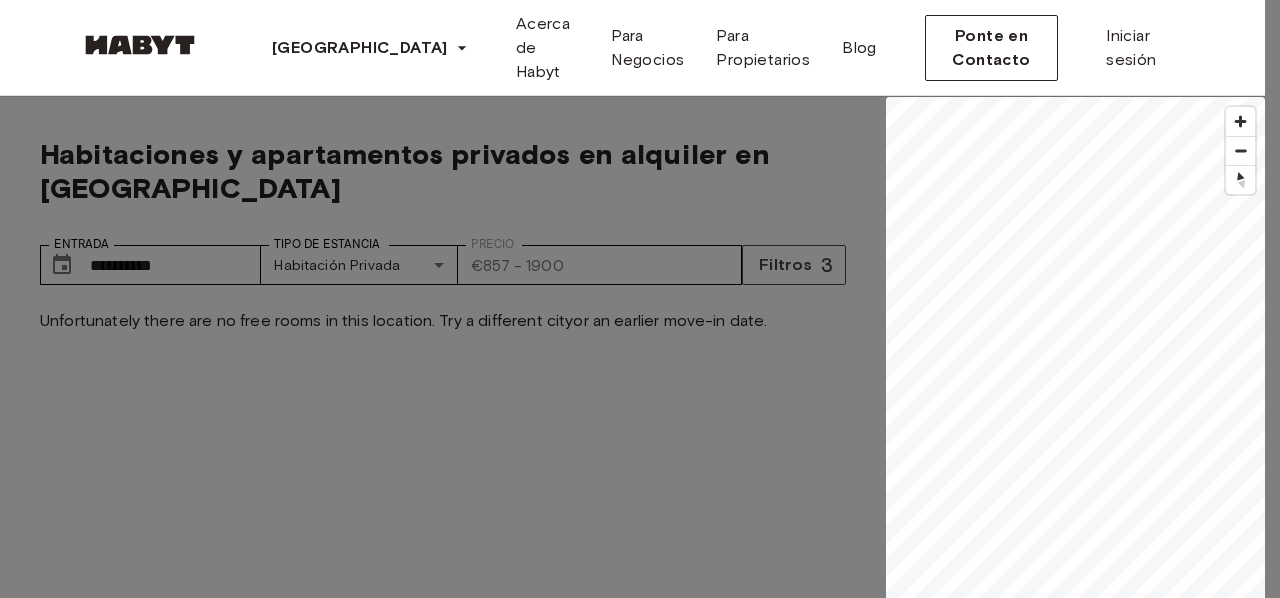 scroll, scrollTop: 0, scrollLeft: 0, axis: both 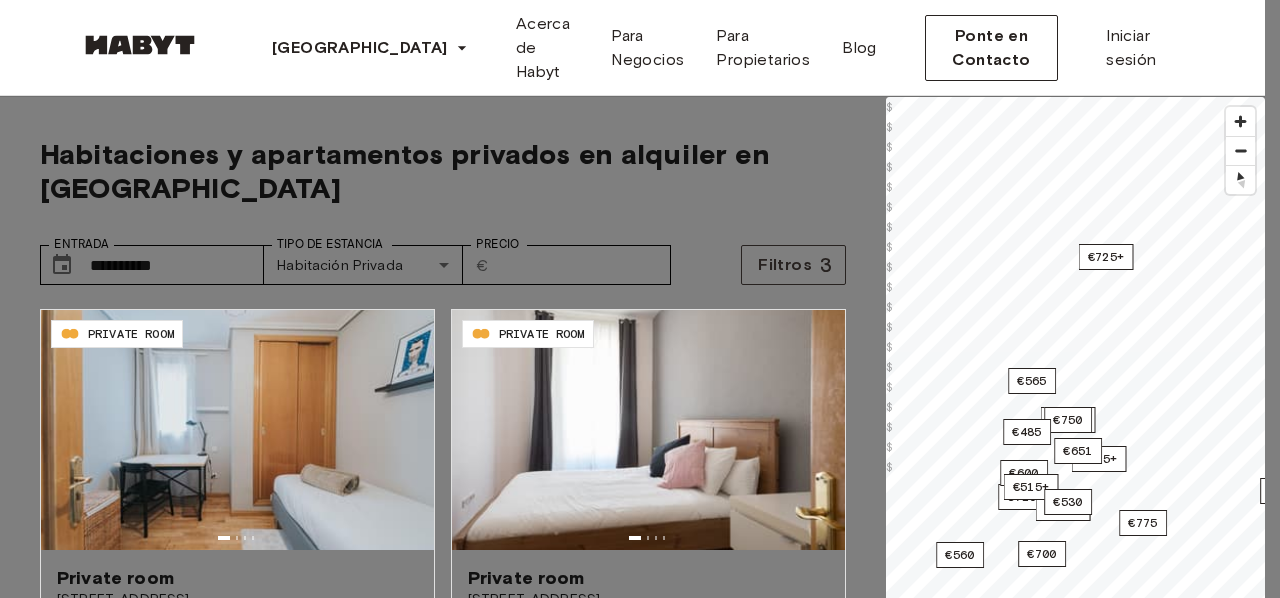 type on "***" 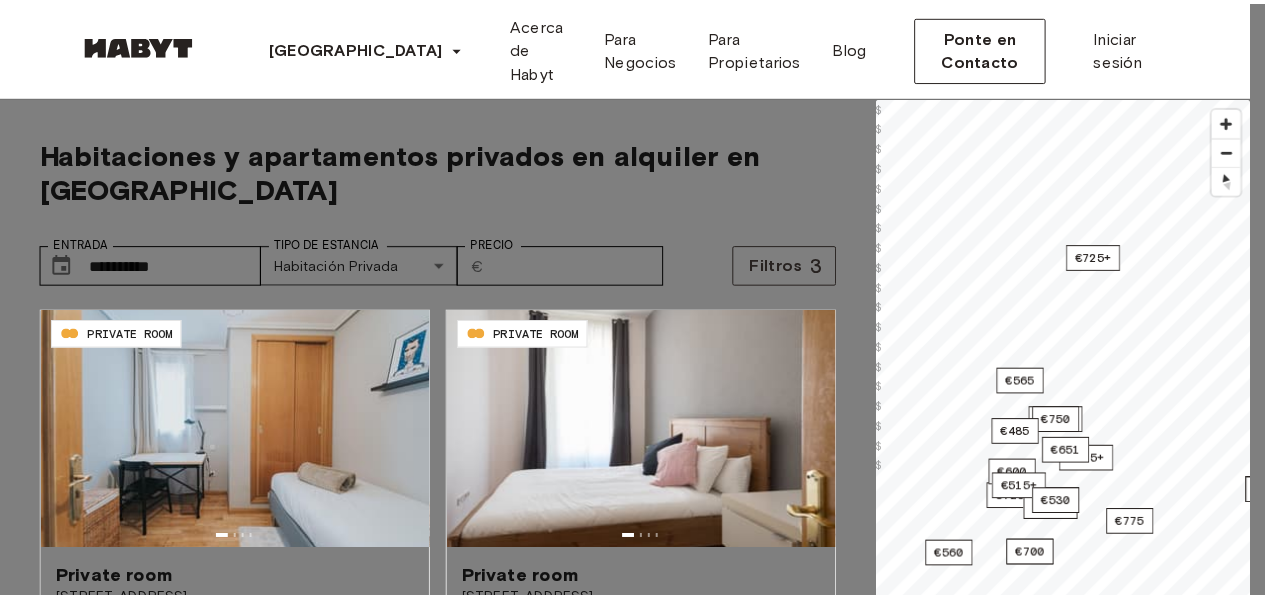 scroll, scrollTop: 0, scrollLeft: 0, axis: both 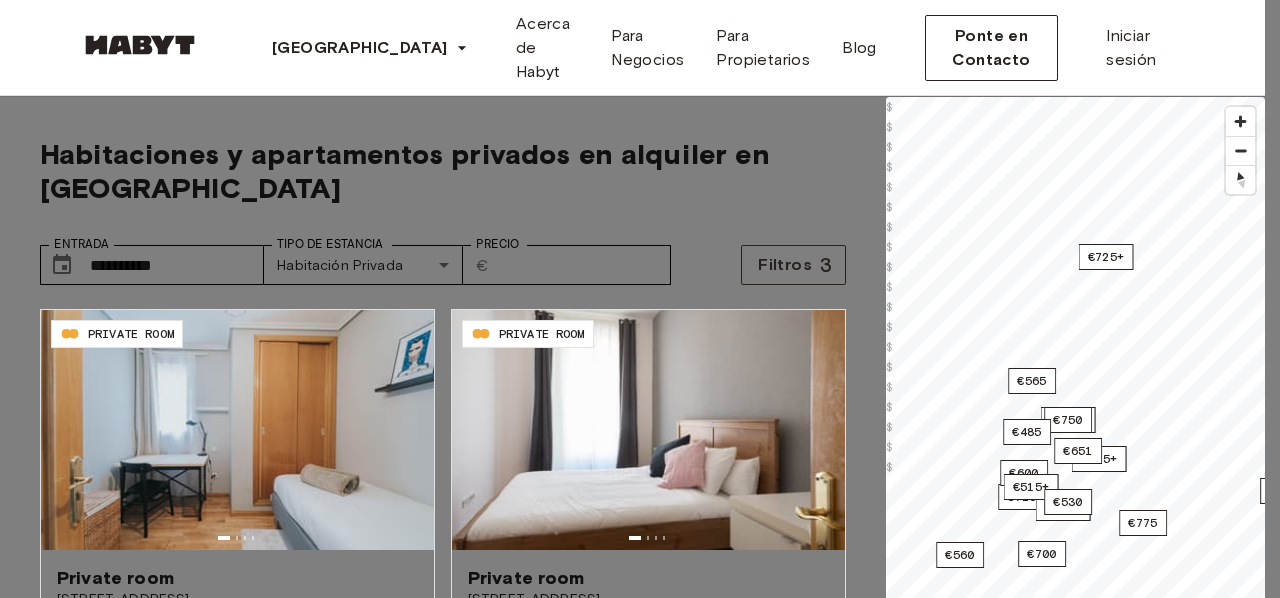 click at bounding box center (640, 299) 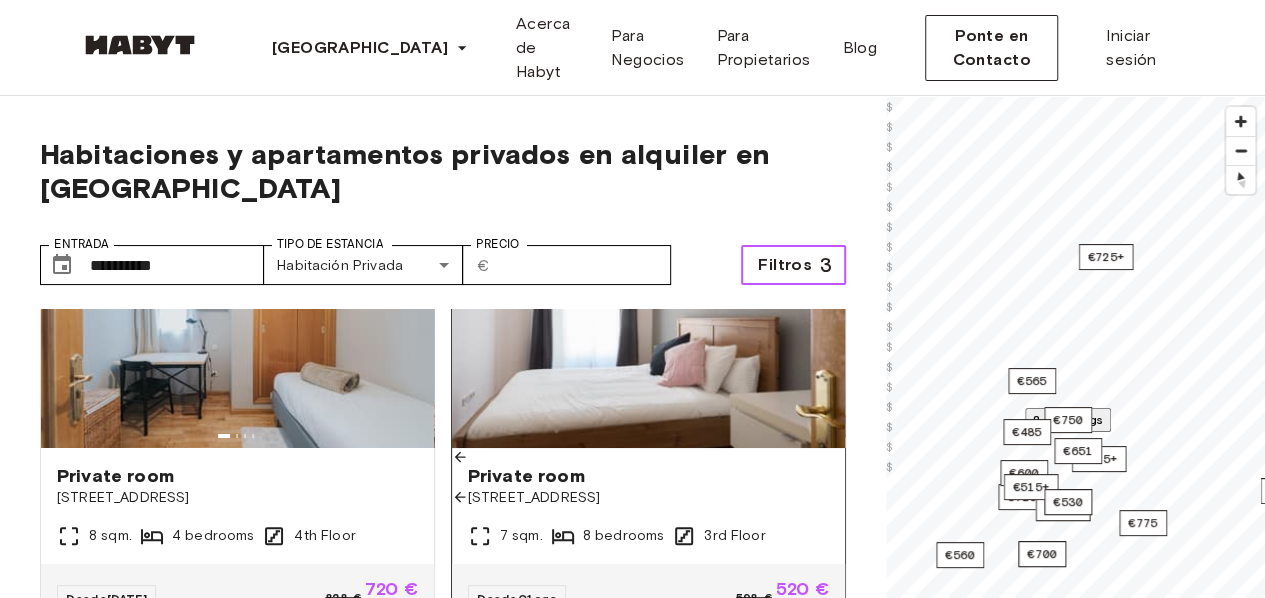scroll, scrollTop: 107, scrollLeft: 0, axis: vertical 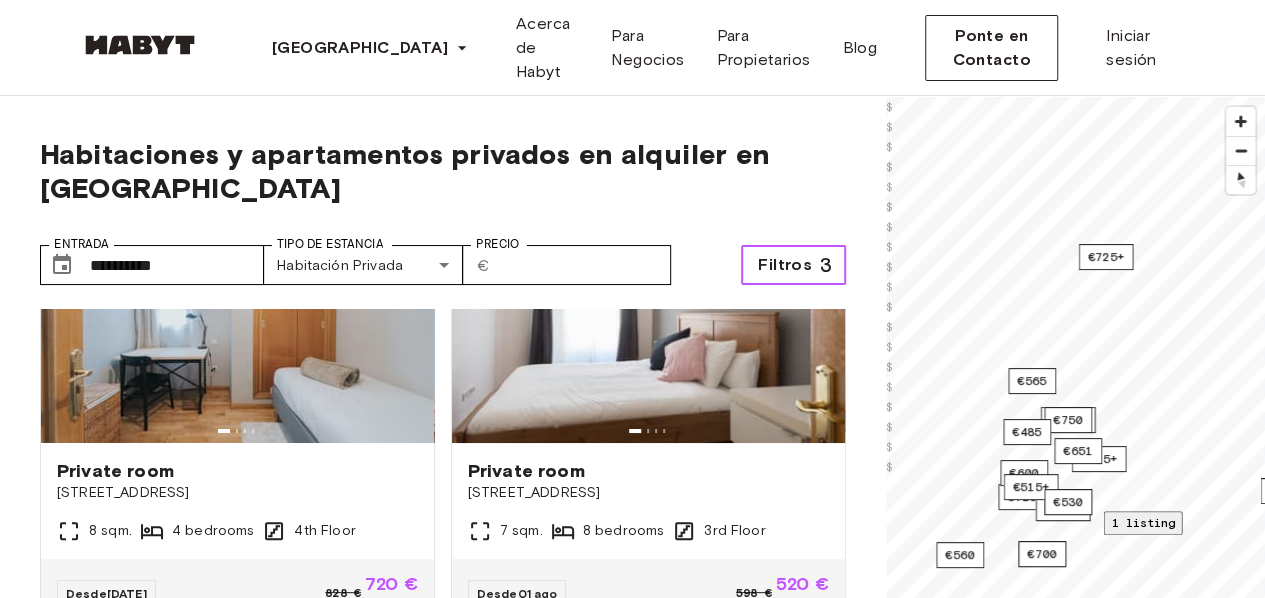 click on "1 listing" at bounding box center (1142, 522) 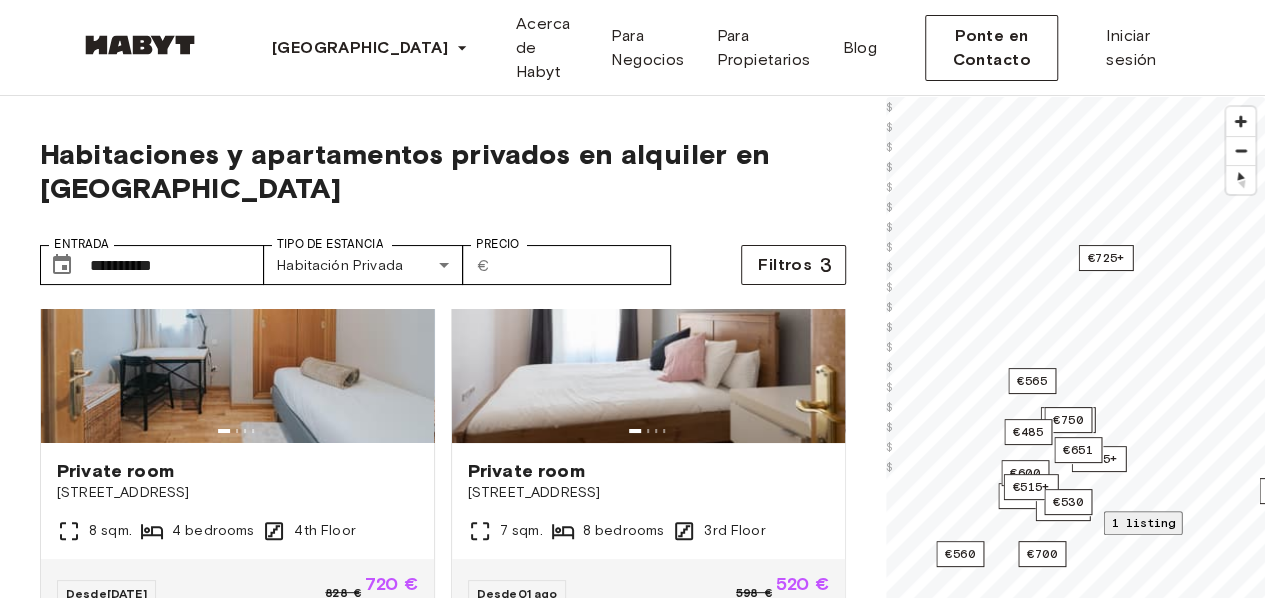 click 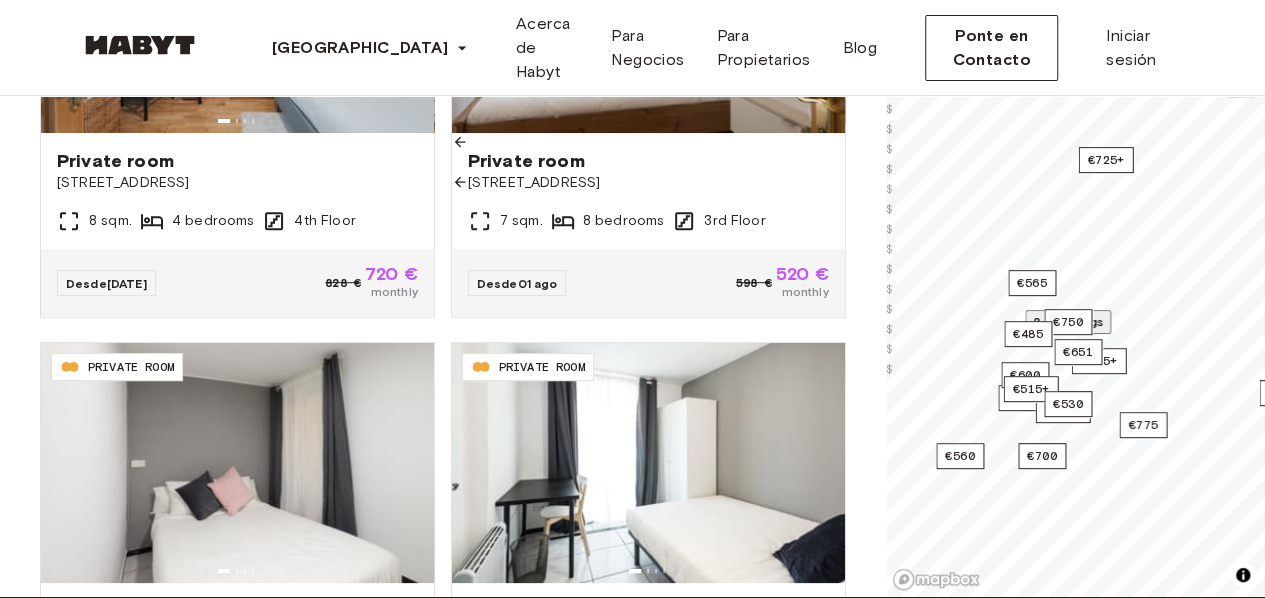 scroll, scrollTop: 312, scrollLeft: 0, axis: vertical 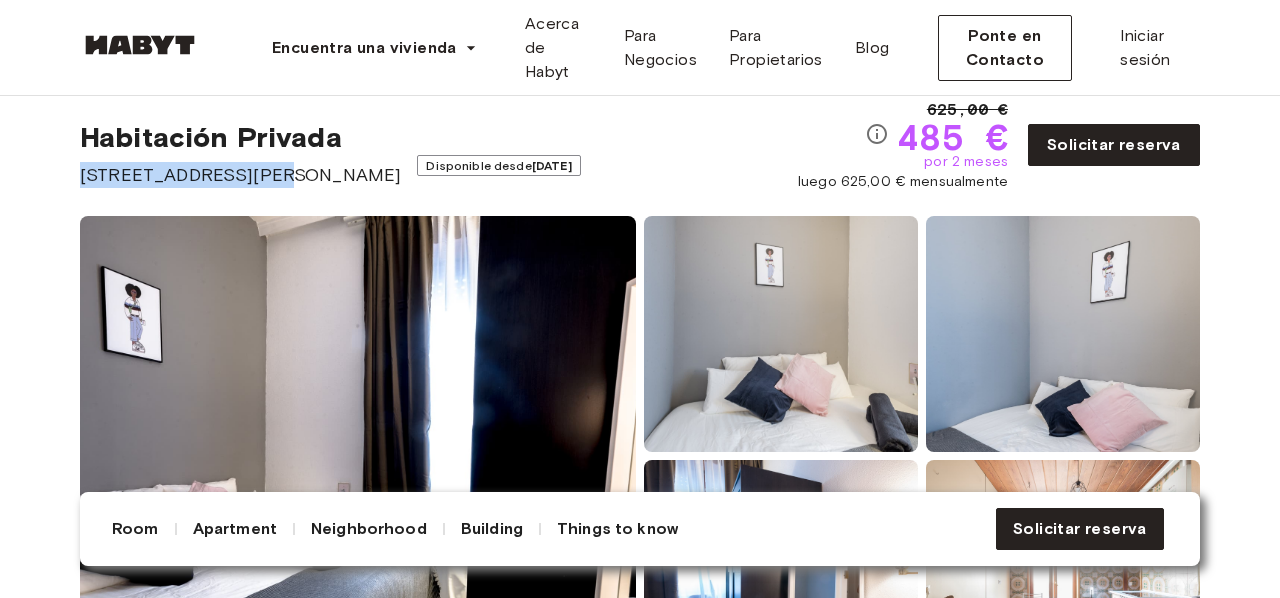 drag, startPoint x: 80, startPoint y: 173, endPoint x: 247, endPoint y: 180, distance: 167.14664 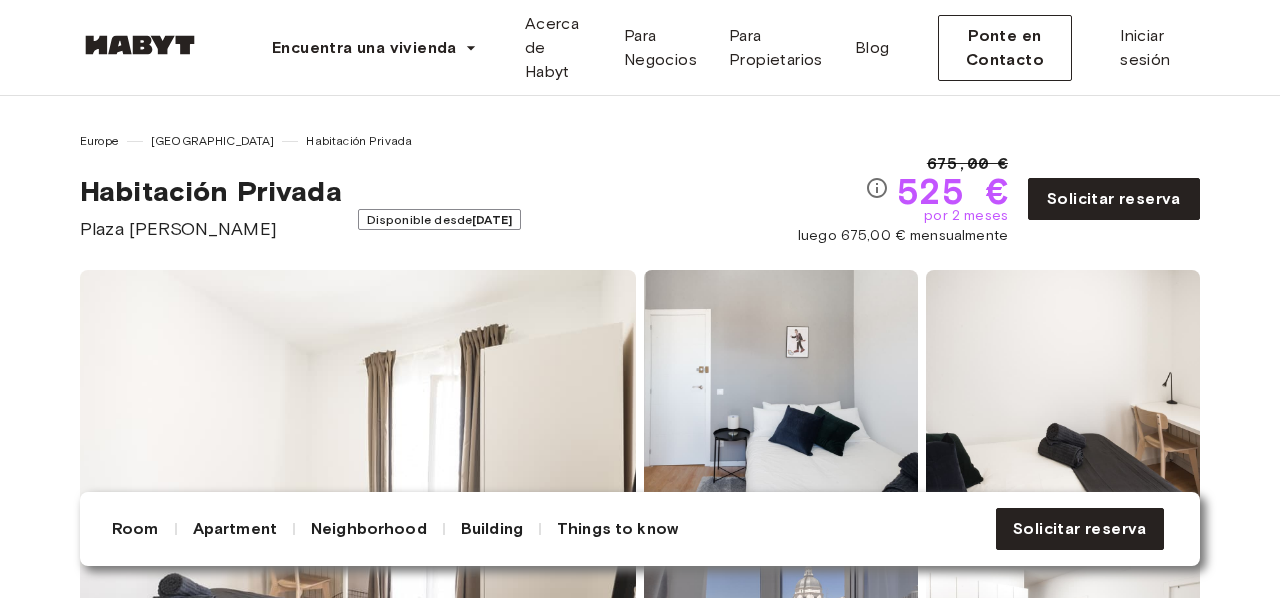 scroll, scrollTop: 0, scrollLeft: 0, axis: both 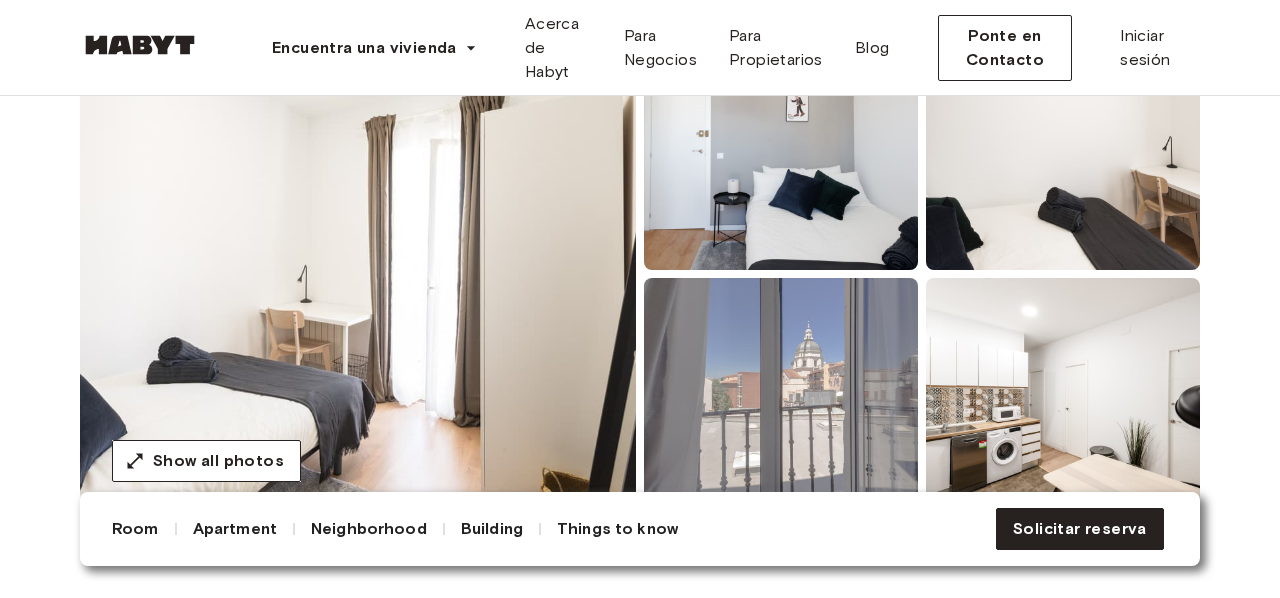click at bounding box center [781, 396] 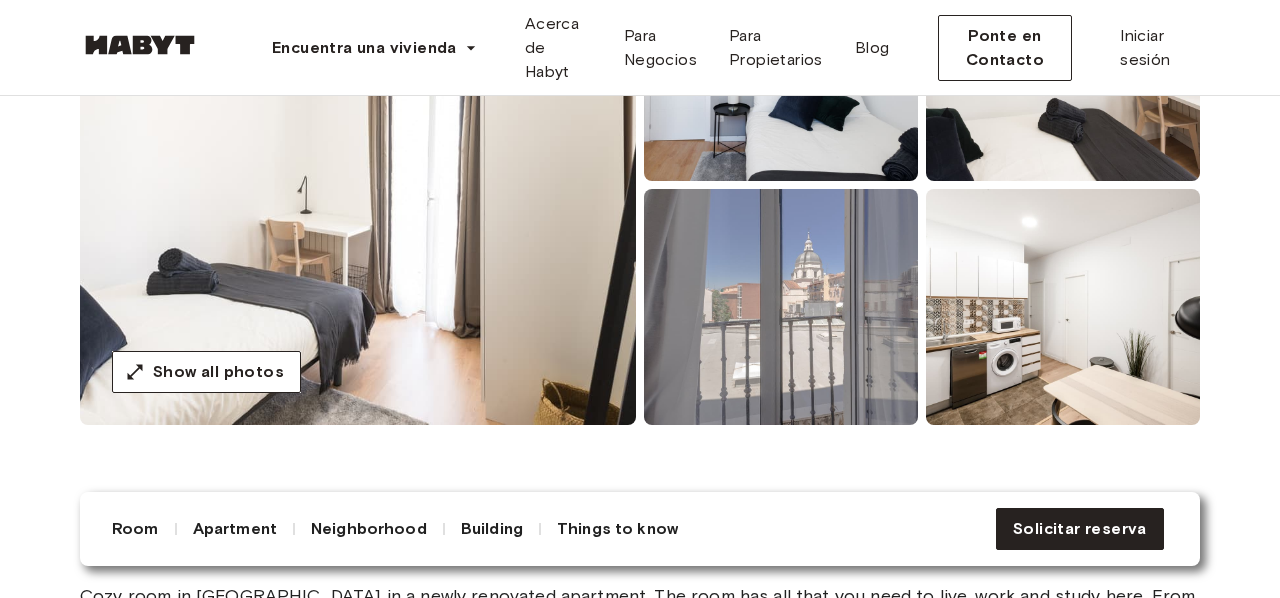 scroll, scrollTop: 345, scrollLeft: 0, axis: vertical 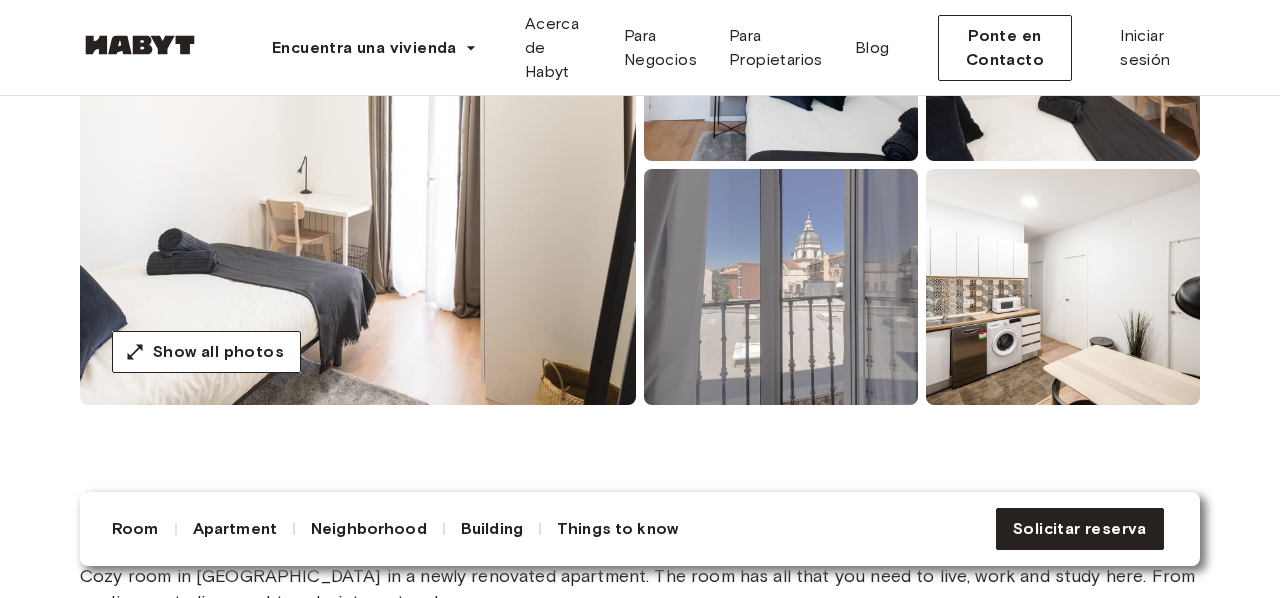 click at bounding box center (781, 287) 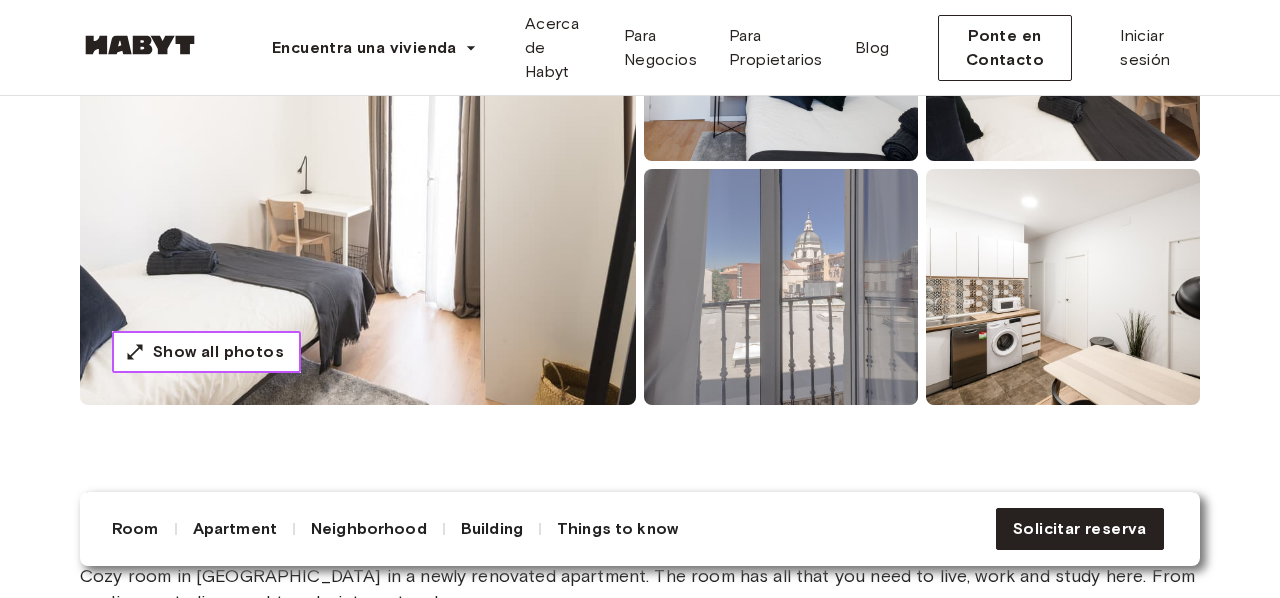 click on "Show all photos" at bounding box center (218, 352) 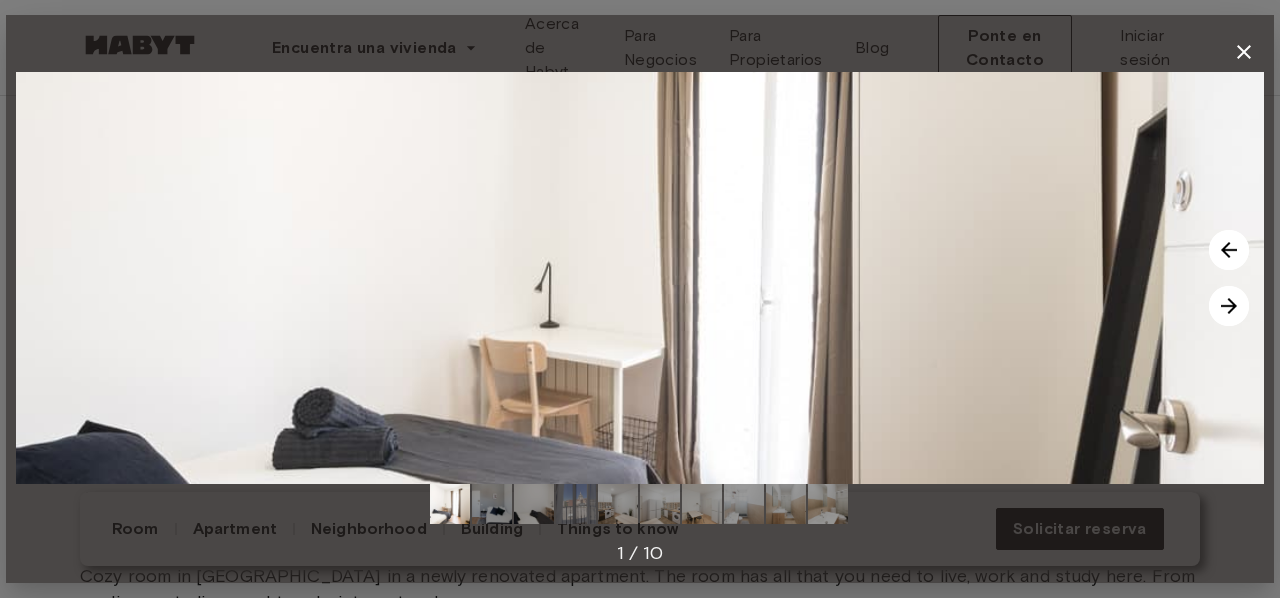 click at bounding box center [1229, 306] 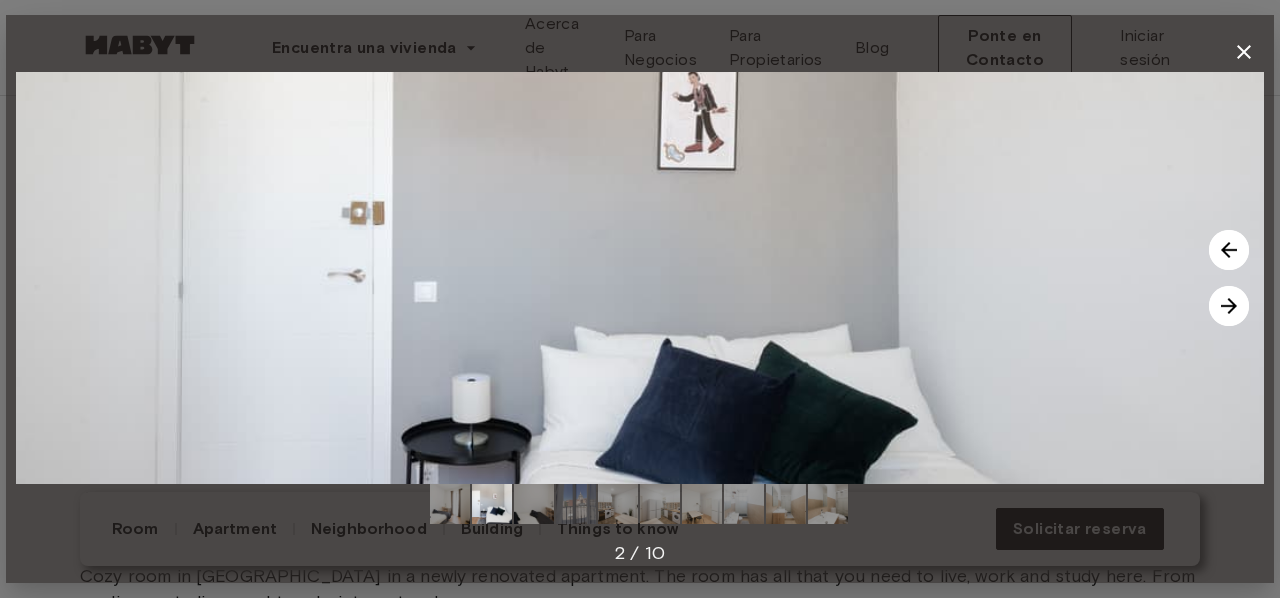 click at bounding box center (1229, 306) 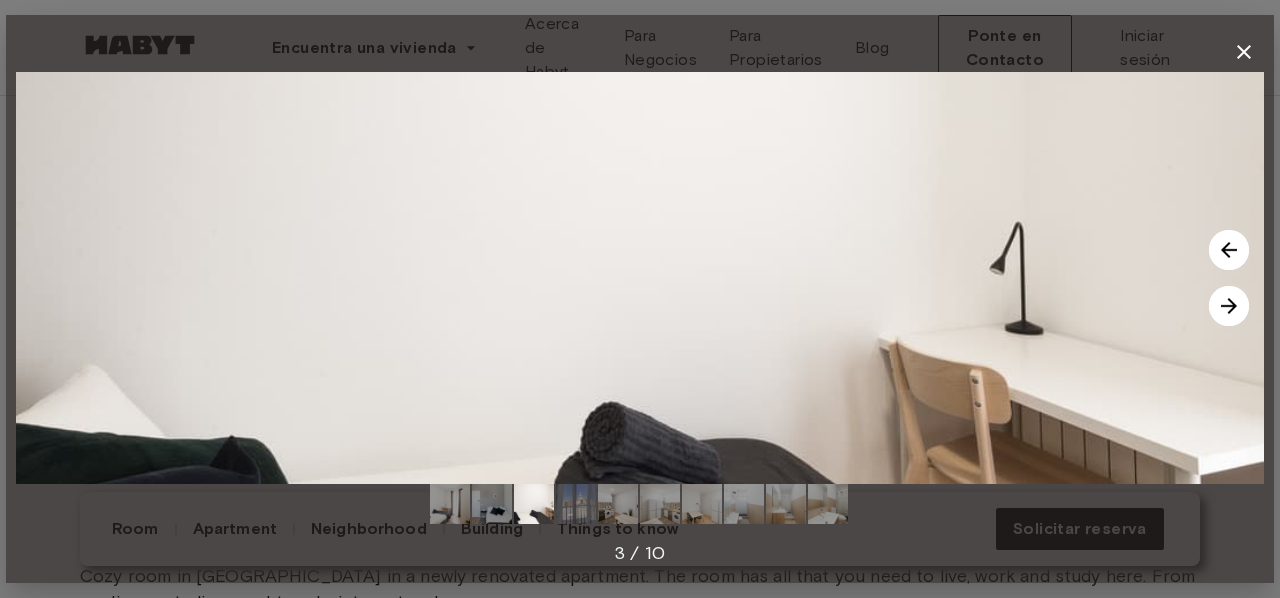 click at bounding box center [1229, 306] 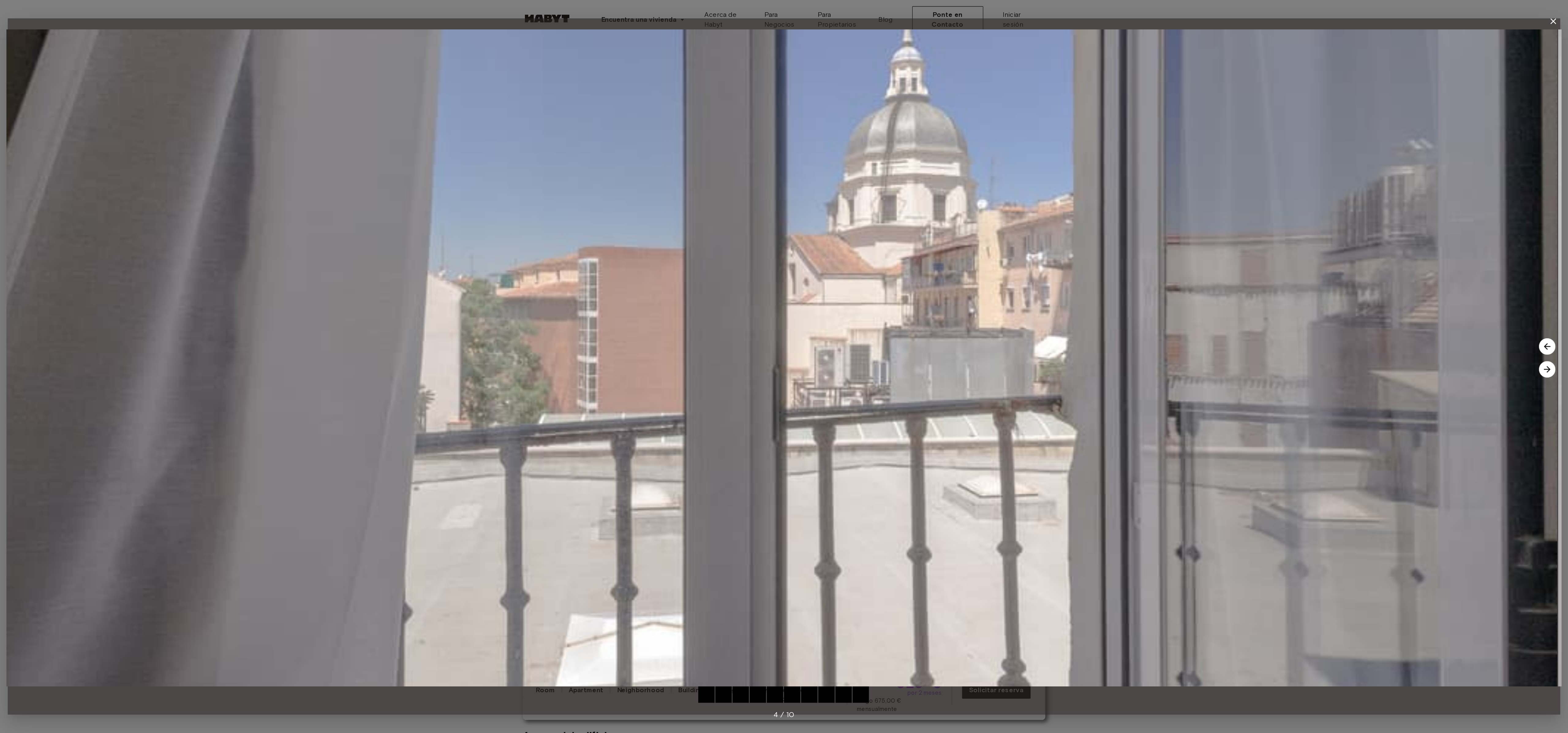 scroll, scrollTop: 106, scrollLeft: 0, axis: vertical 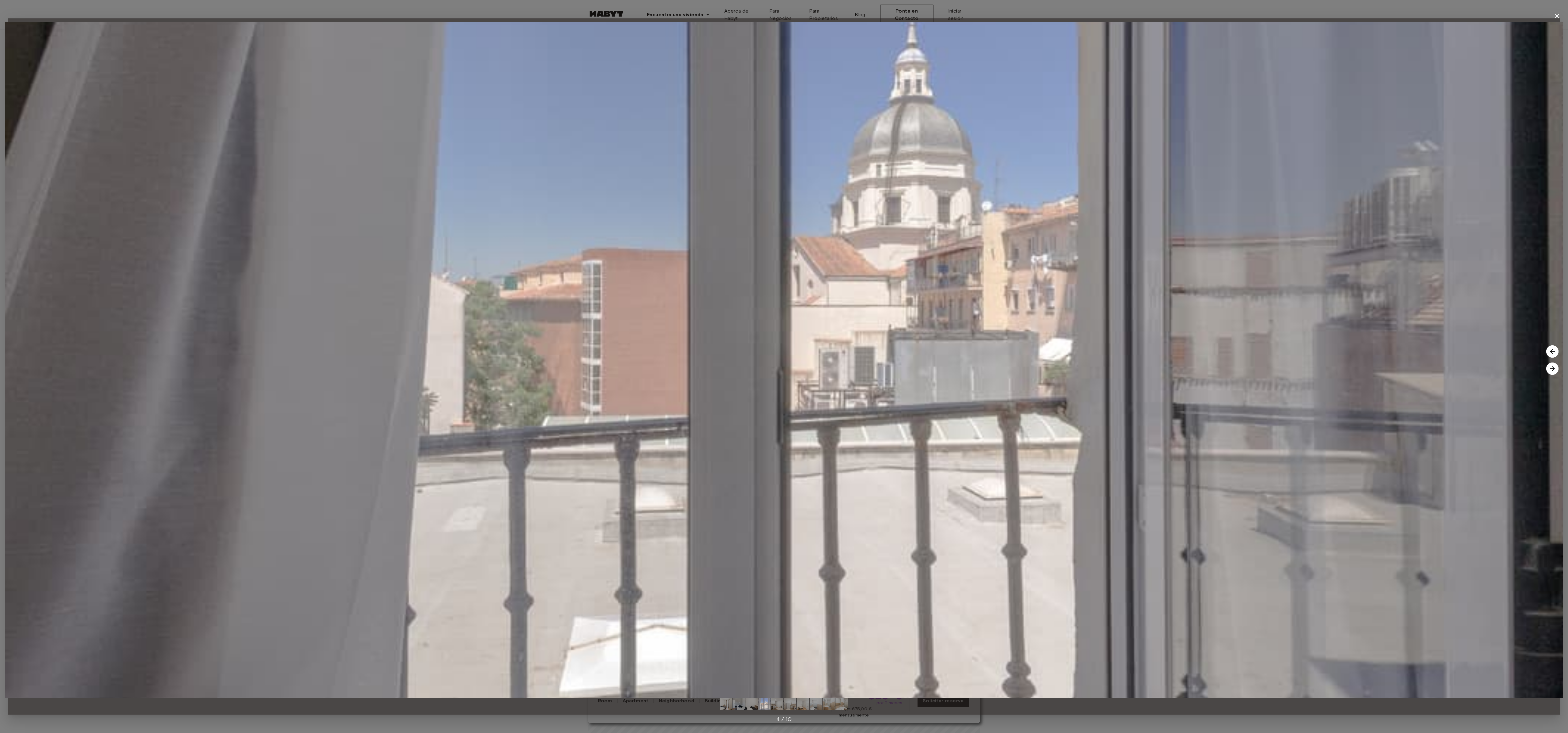 click at bounding box center [1552, 369] 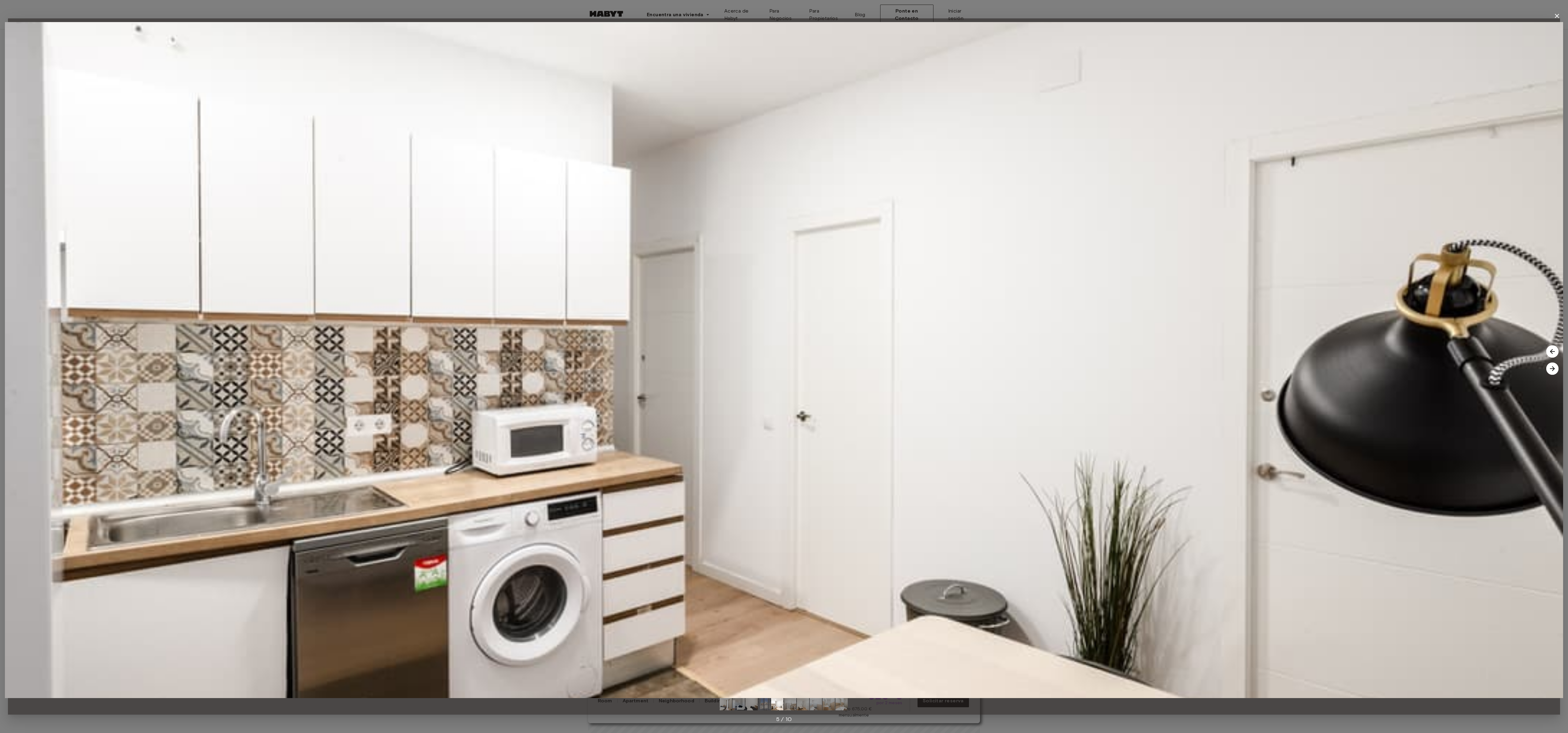 click at bounding box center (1552, 369) 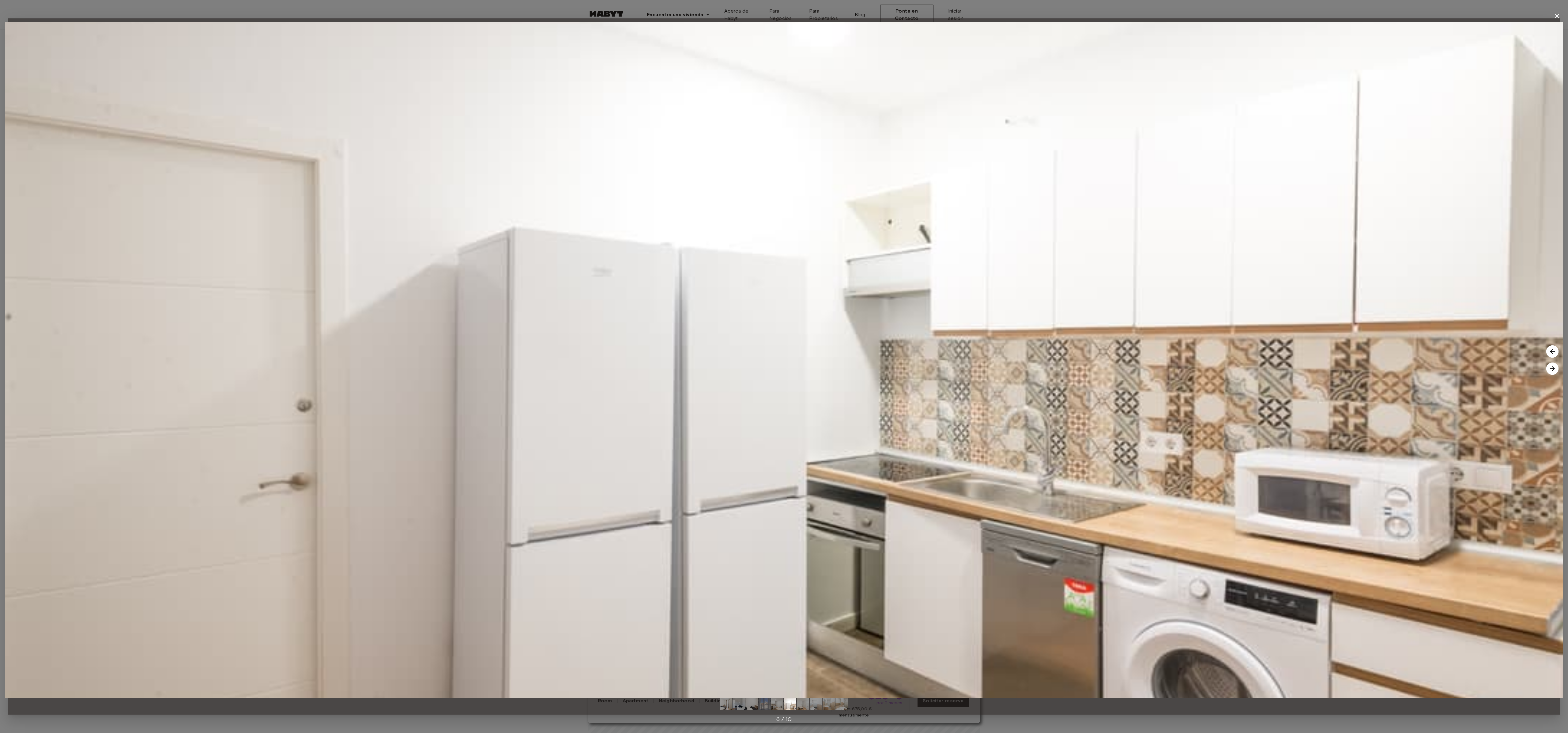 click at bounding box center [784, 360] 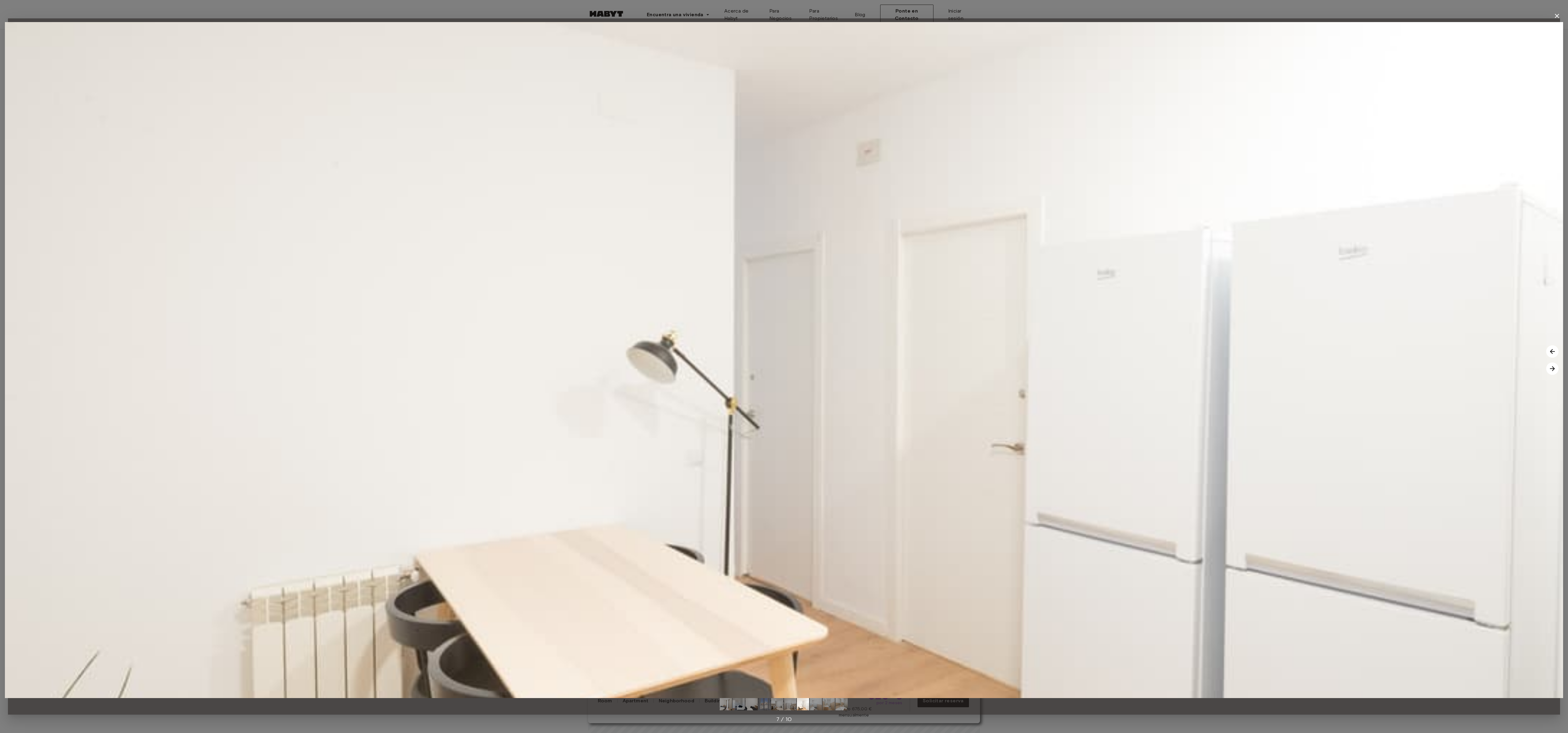 click at bounding box center [1552, 369] 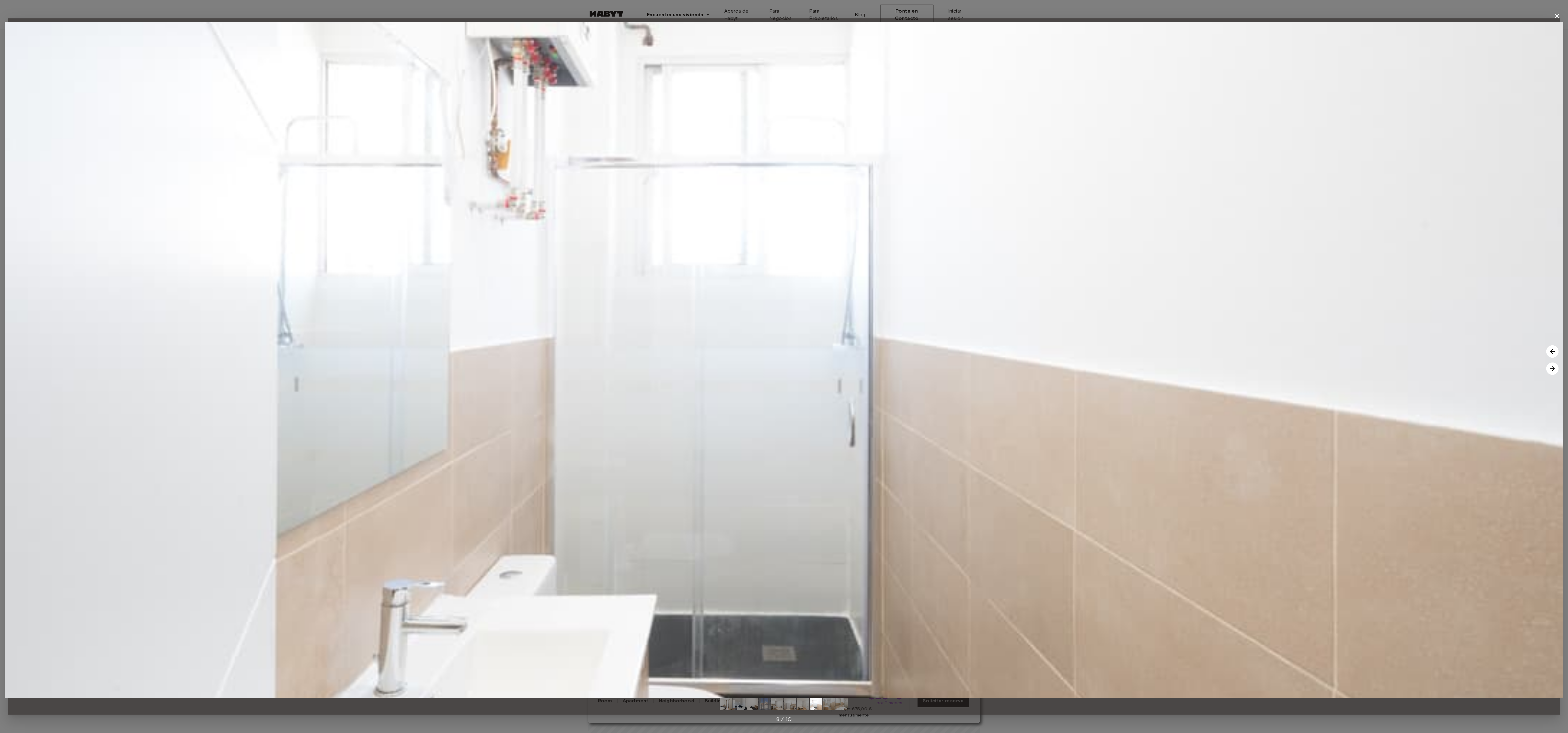 click at bounding box center [1552, 369] 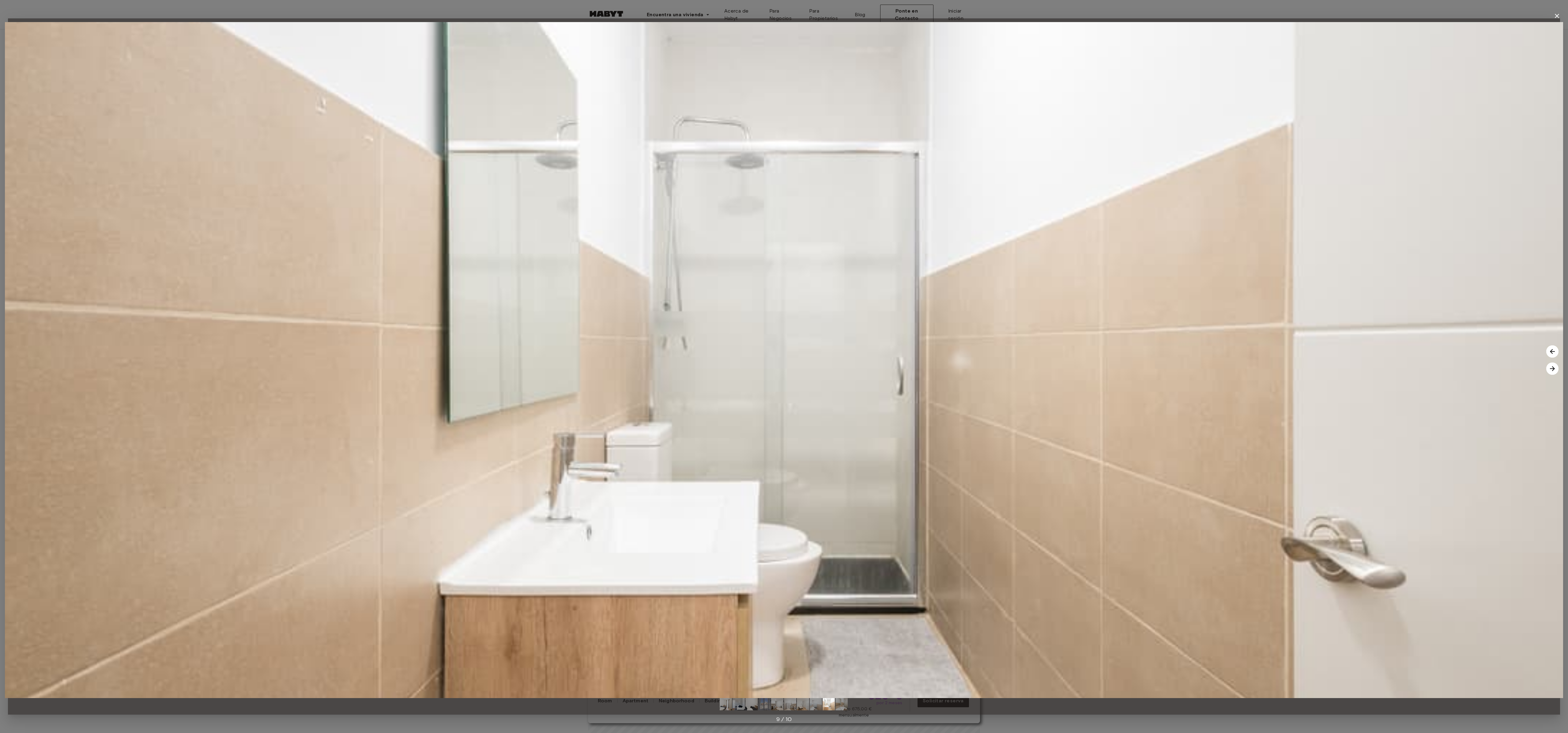 click at bounding box center (1552, 369) 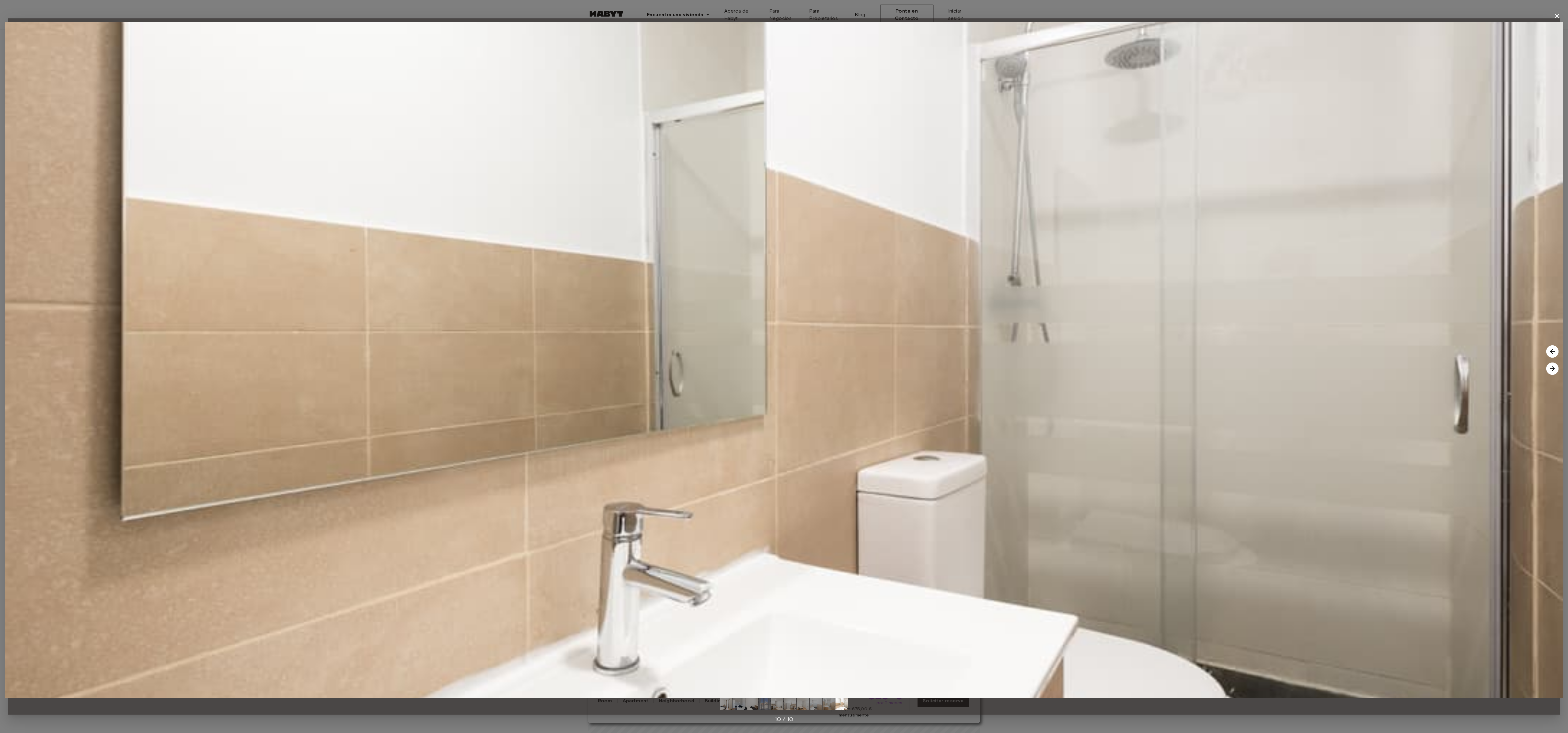 click at bounding box center [1552, 369] 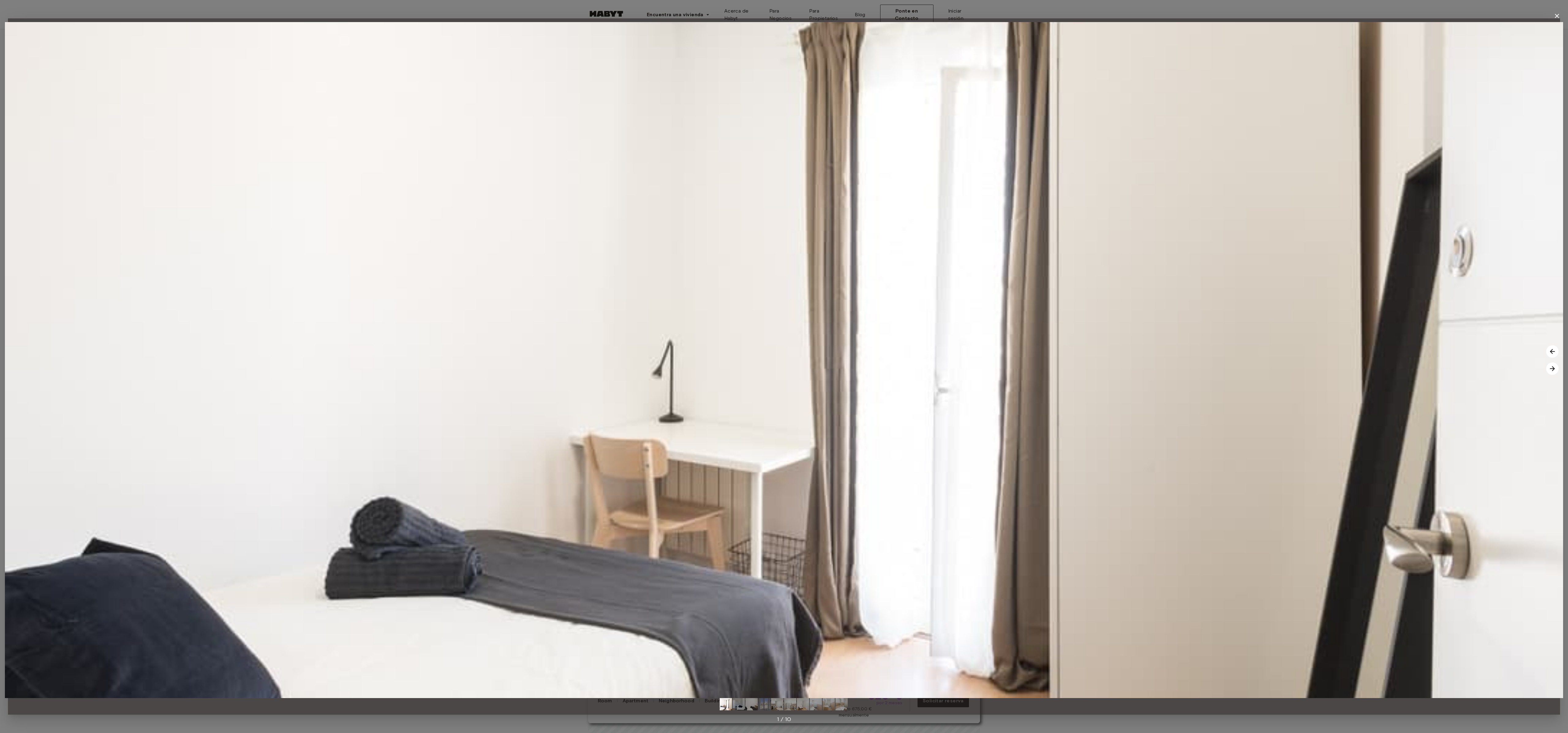 click at bounding box center (1552, 369) 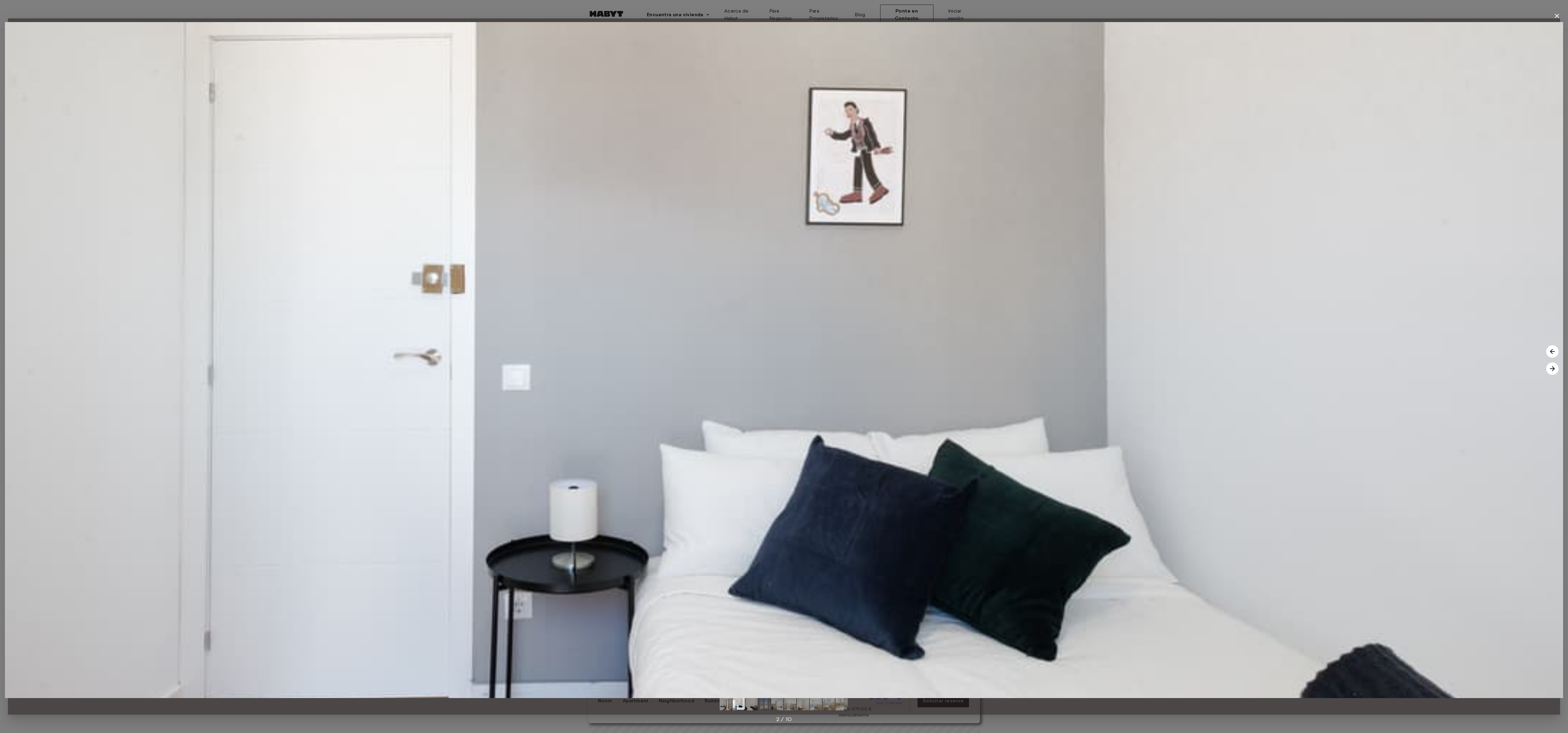 click at bounding box center [1552, 369] 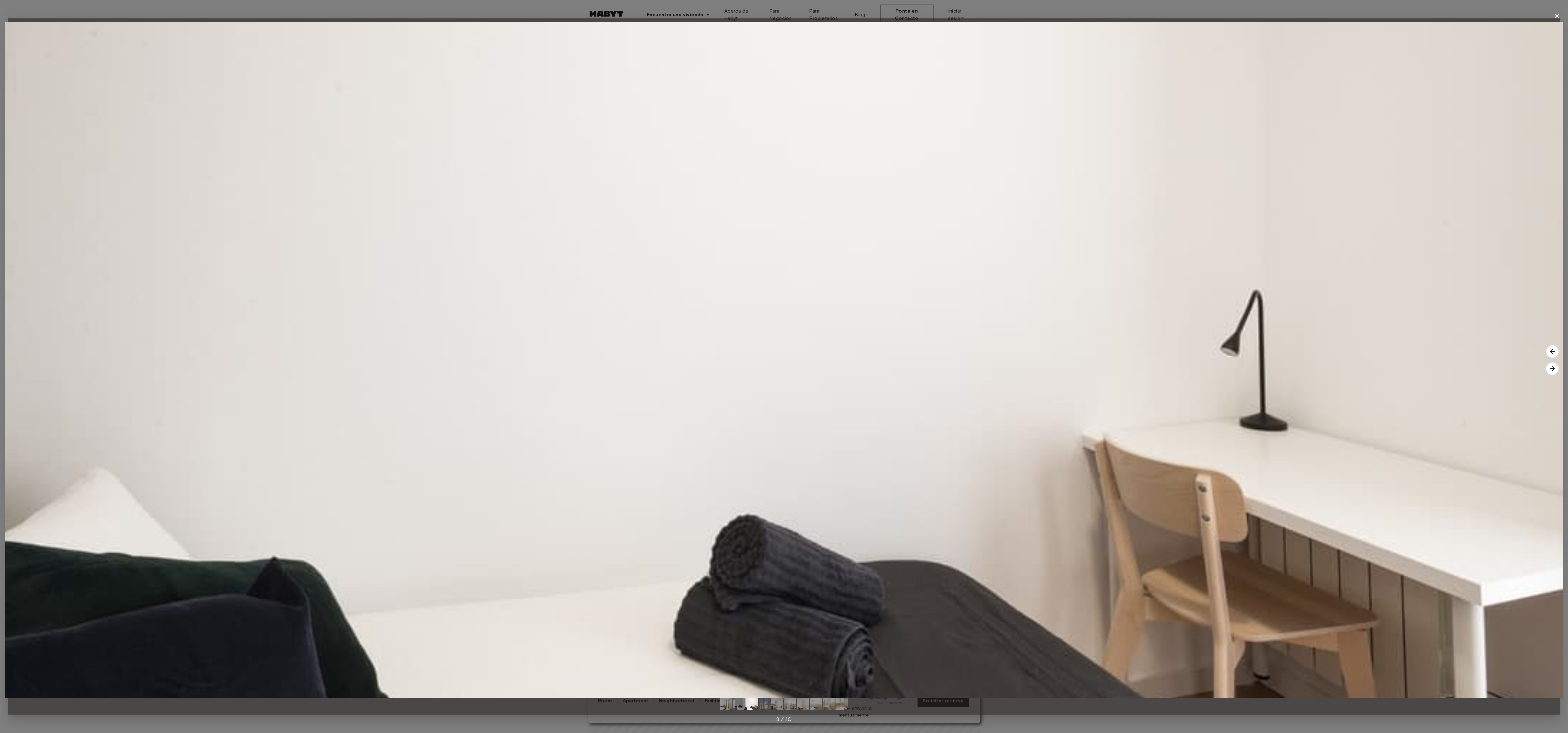 click at bounding box center (1552, 369) 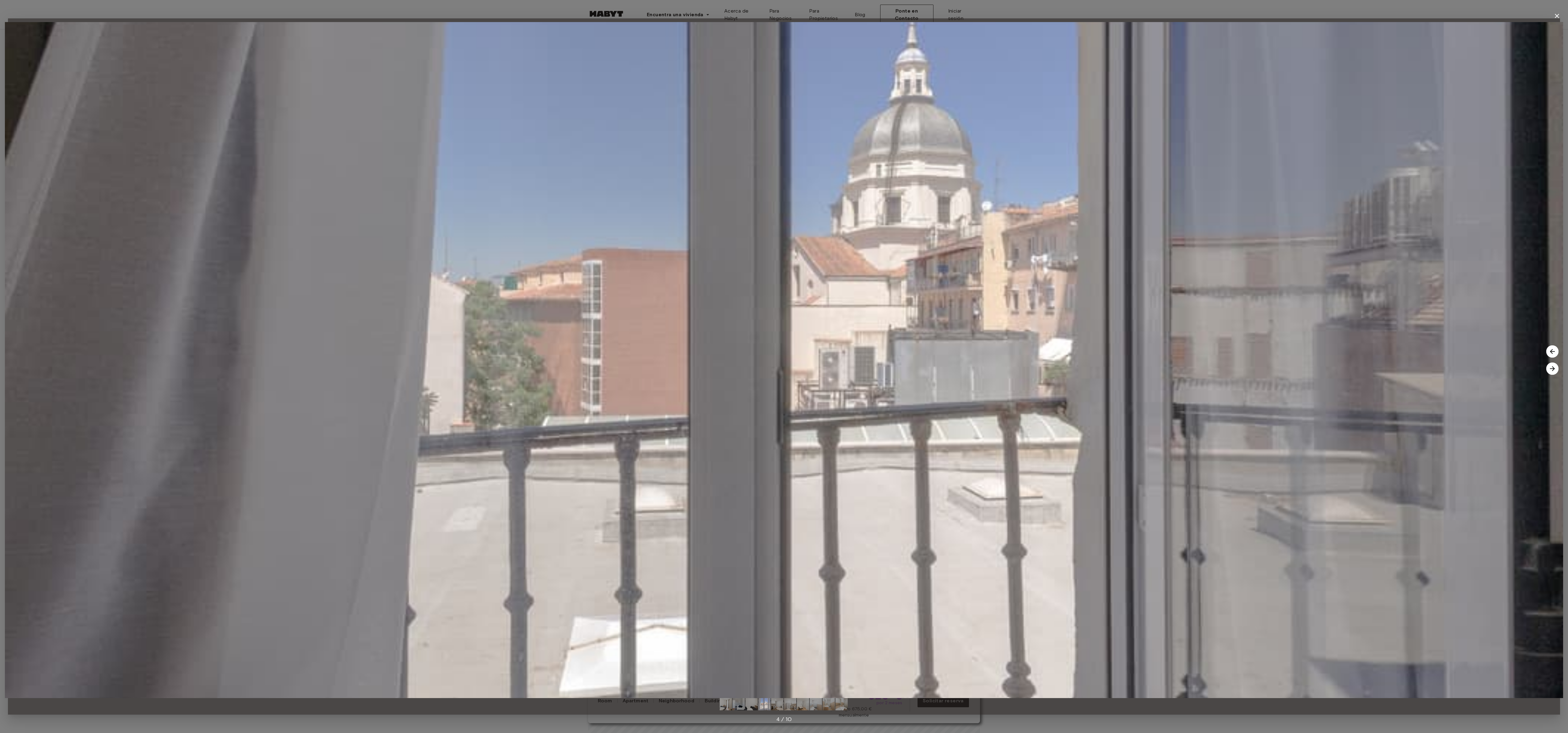 click 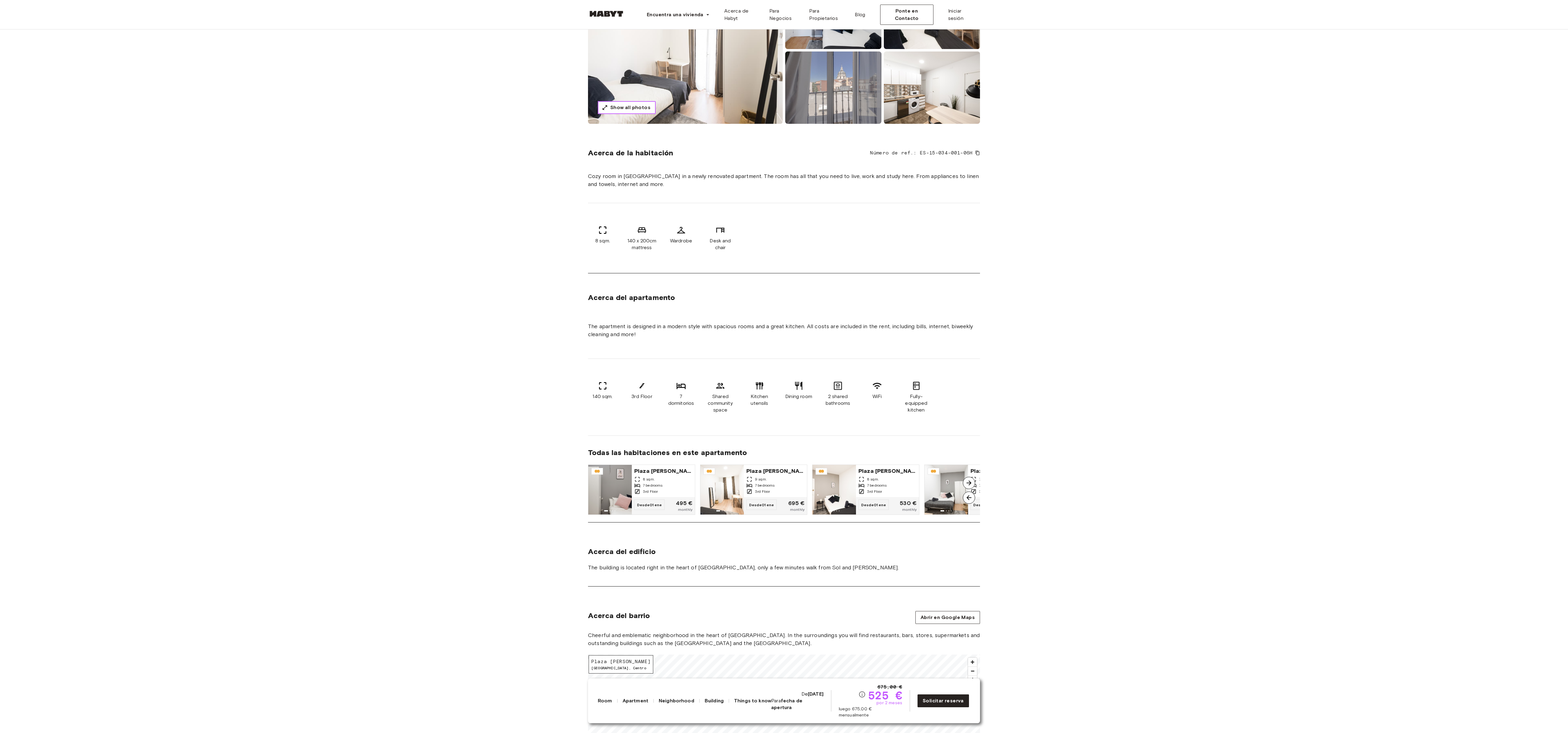 type 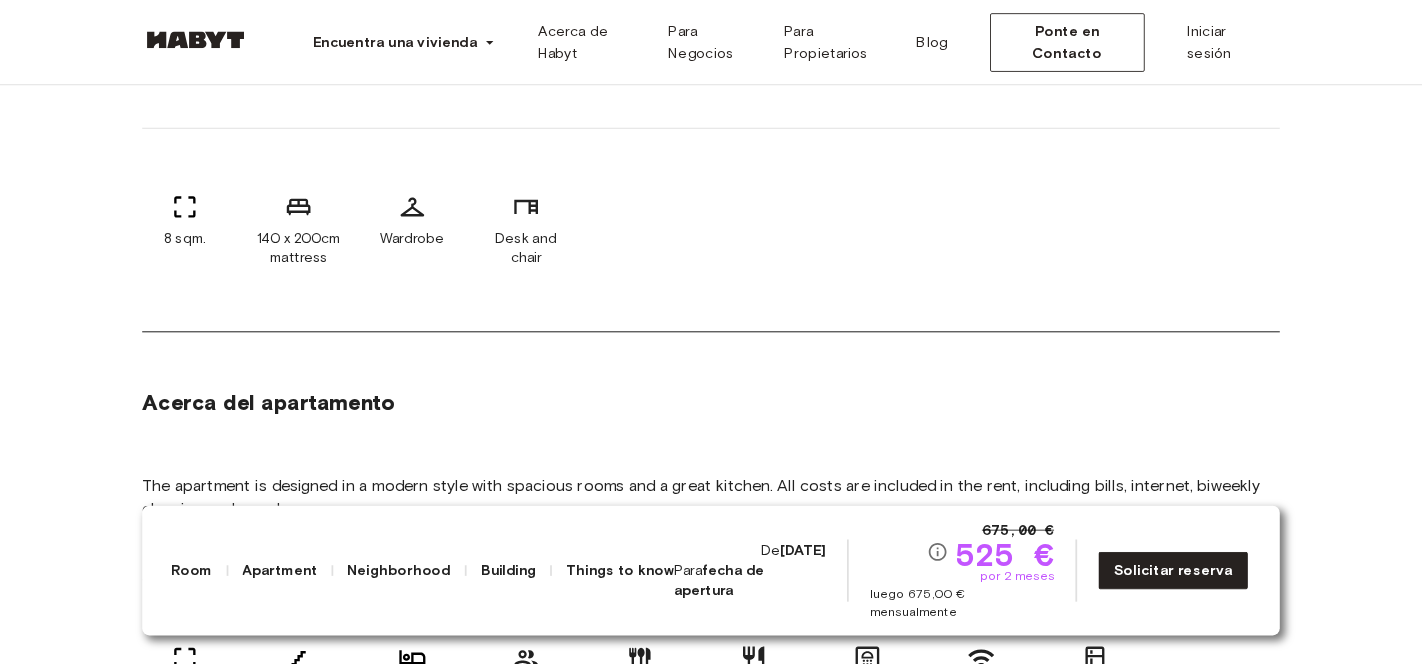 scroll, scrollTop: 0, scrollLeft: 0, axis: both 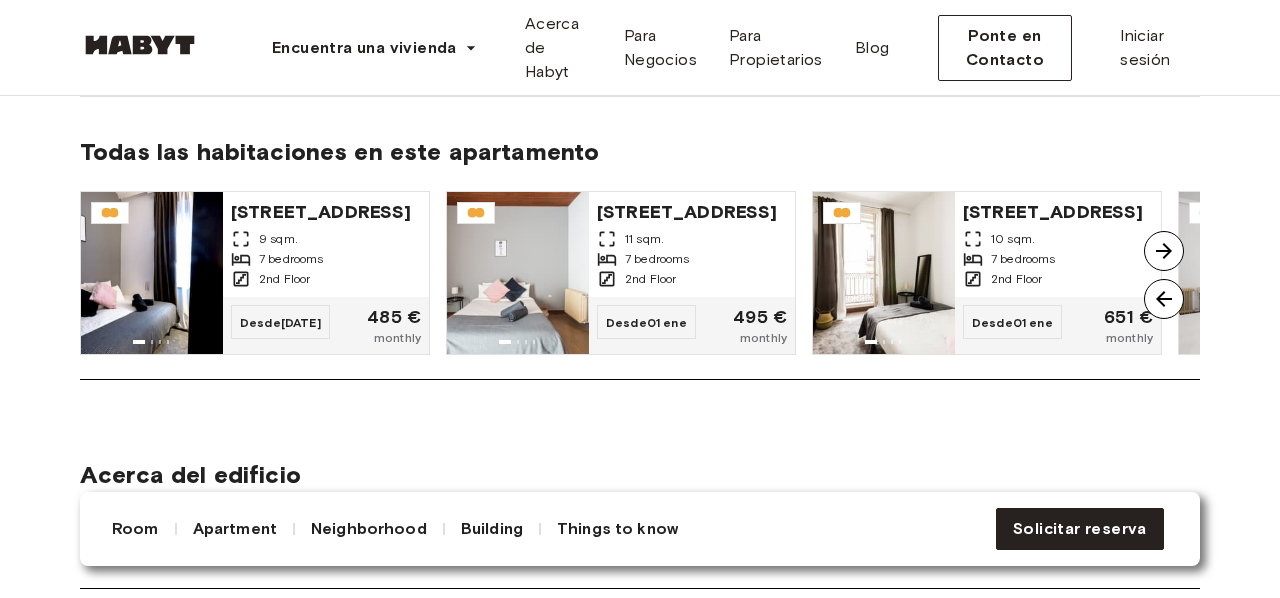 click at bounding box center [1164, 251] 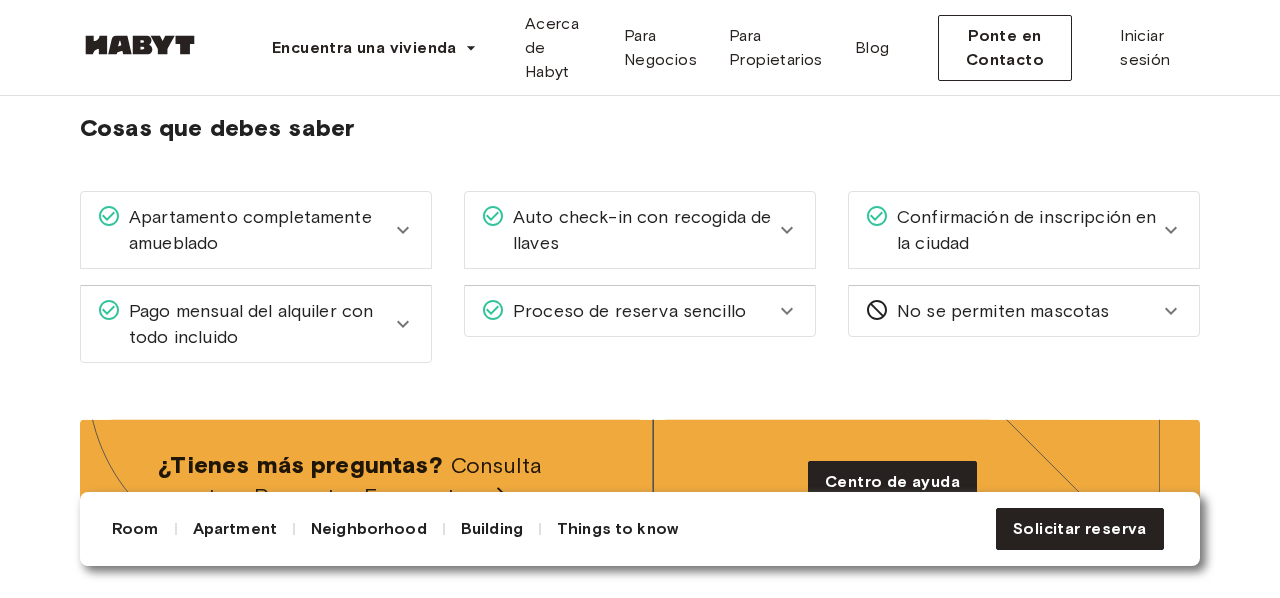 scroll, scrollTop: 2823, scrollLeft: 0, axis: vertical 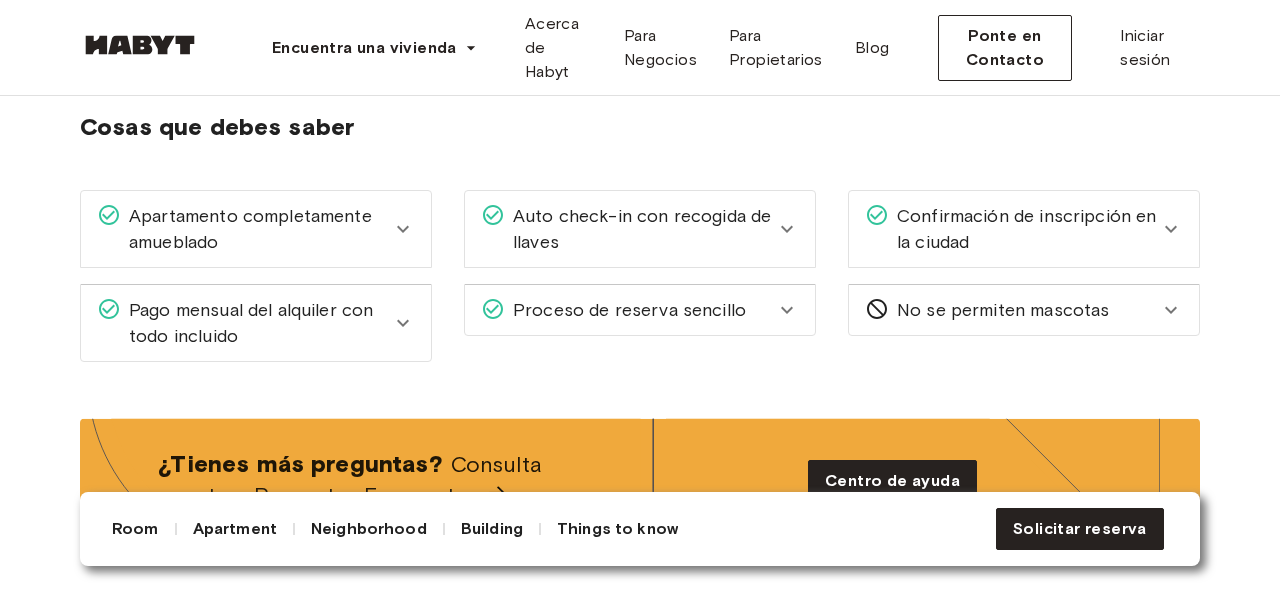 click on "Cosas que debes saber Apartamento completamente amueblado ¡Lo único que tienes que hacer es empaquetar tu ropa y mudarte a tu nuevo hogar Habyt! Tu apartamento y tu habitación están completamente amueblados para que vivas cómodamente en ellos desde el primer día. Se incluyen artículos de uso común como plancha, aspiradora, perchas y lavadora*. La cocina está totalmente equipada con utensilios de cocina, nevera, lavavajillas y estufa. ¡Cocina lo que te apetezca! *Algunos edificios ofrecen una lavandería compartida y otros una lavadora dentro del piso. Pago mensual del alquiler con todo incluido El pago mensual del alquiler incluye todas las facturas, gastos de internet, un piso totalmente amueblado, mantenimiento, acceso a tus cuentas digitales Habyt (Habyt Member portal) para gestionar todos tus pagos y solicitudes, nuestro equipo de soporte, ¡y mucho más! Consulta las excepciones  aquí . Auto check-in con recogida de llaves Proceso de reserva sencillo Confirmación de inscripción en la ciudad" at bounding box center [640, 209] 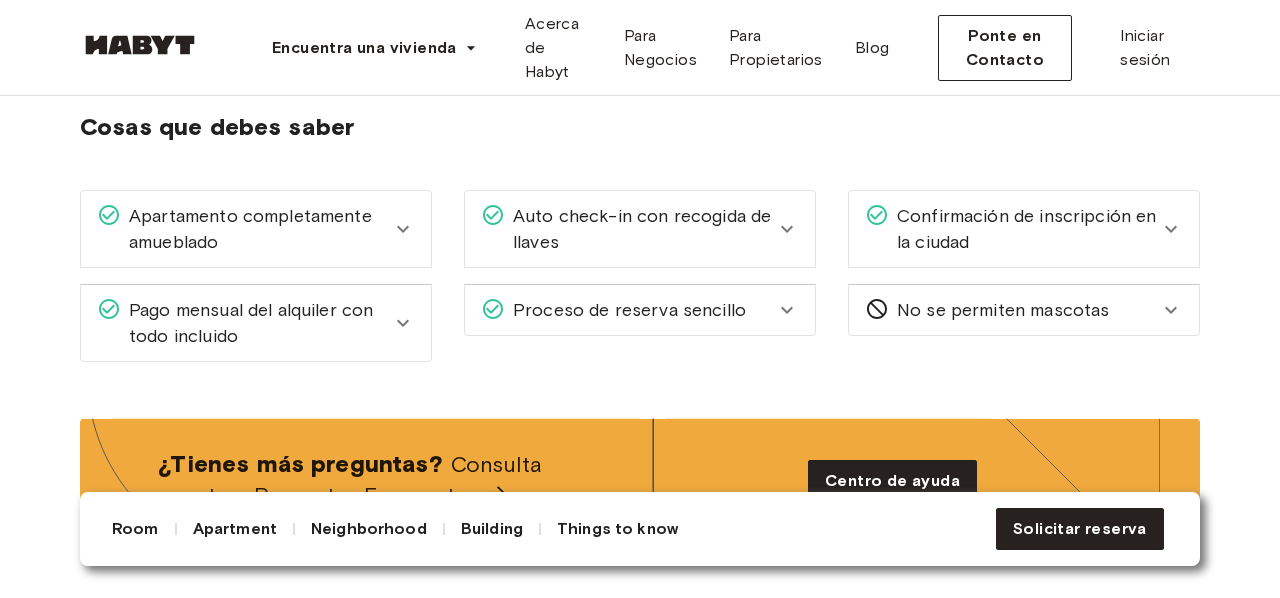drag, startPoint x: 1176, startPoint y: 247, endPoint x: 1206, endPoint y: 238, distance: 31.320919 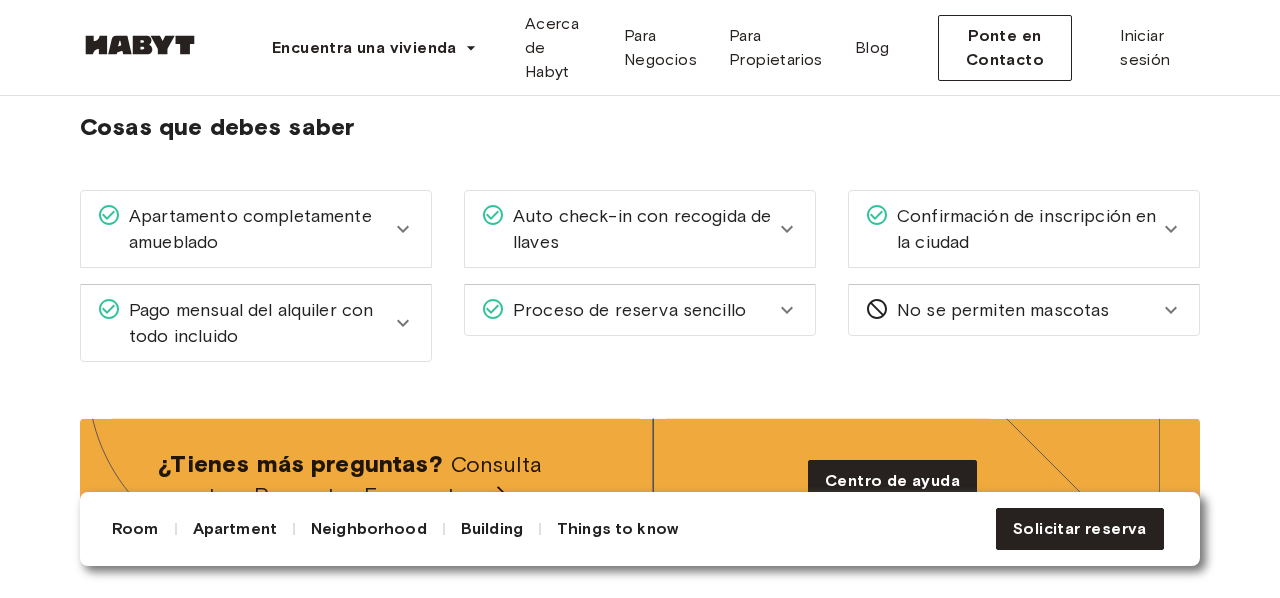 click 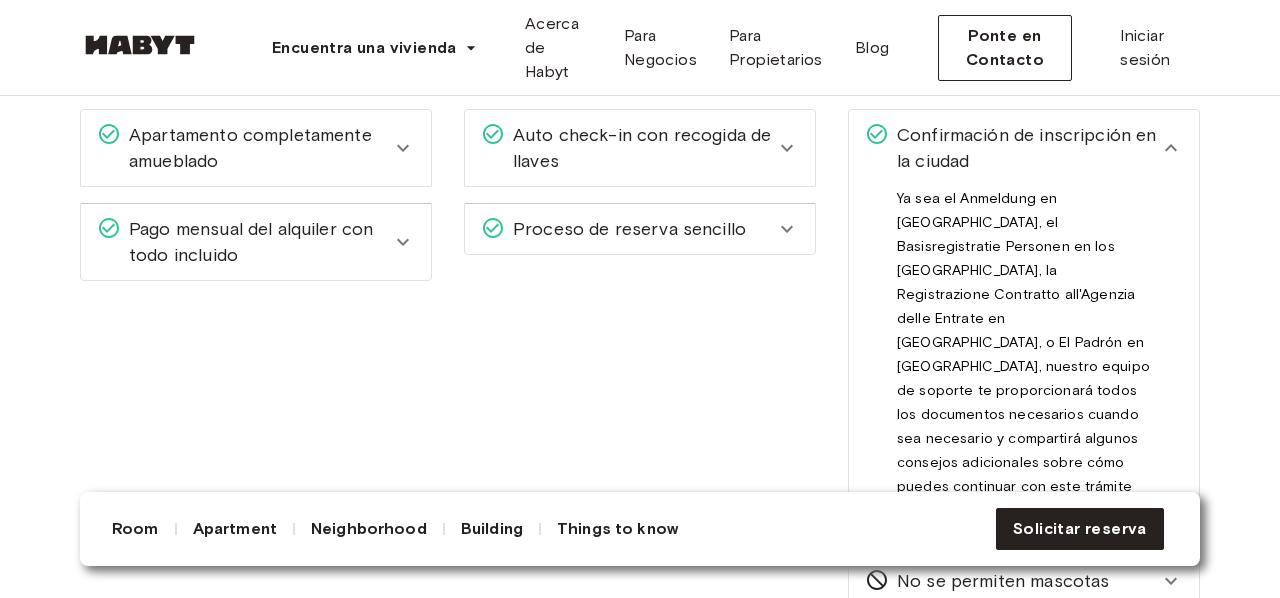 scroll, scrollTop: 2905, scrollLeft: 0, axis: vertical 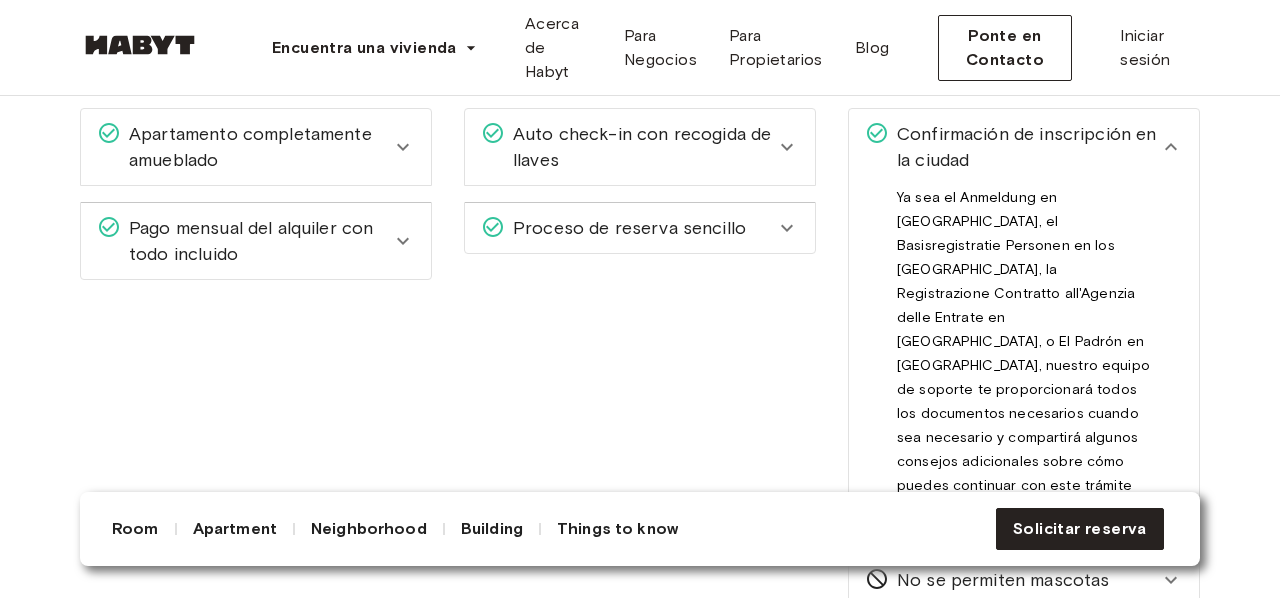 click on "Cosas que debes saber Apartamento completamente amueblado ¡Lo único que tienes que hacer es empaquetar tu ropa y mudarte a tu nuevo hogar Habyt! Tu apartamento y tu habitación están completamente amueblados para que vivas cómodamente en ellos desde el primer día. Se incluyen artículos de uso común como plancha, aspiradora, perchas y lavadora*. La cocina está totalmente equipada con utensilios de cocina, nevera, lavavajillas y estufa. ¡Cocina lo que te apetezca! *Algunos edificios ofrecen una lavandería compartida y otros una lavadora dentro del piso. Pago mensual del alquiler con todo incluido El pago mensual del alquiler incluye todas las facturas, gastos de internet, un piso totalmente amueblado, mantenimiento, acceso a tus cuentas digitales Habyt (Habyt Member portal) para gestionar todos tus pagos y solicitudes, nuestro equipo de soporte, ¡y mucho más! Consulta las excepciones  aquí . Auto check-in con recogida de llaves Proceso de reserva sencillo Confirmación de inscripción en la ciudad" at bounding box center [640, 290] 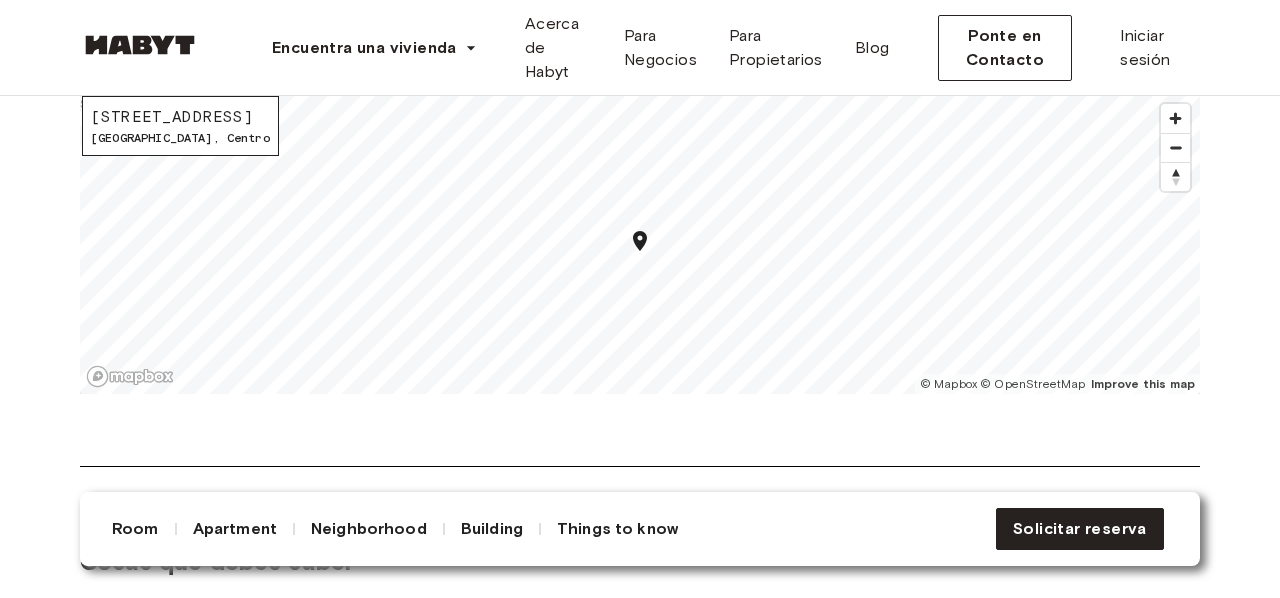 scroll, scrollTop: 2385, scrollLeft: 0, axis: vertical 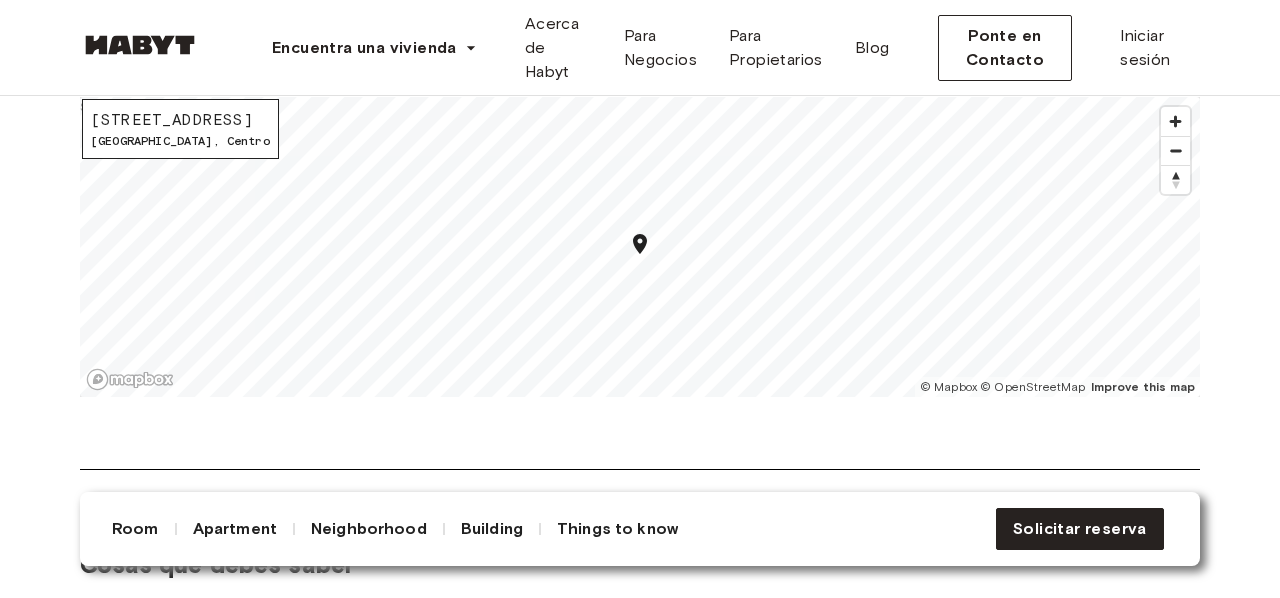 click on "Acerca del barrio Abrir en Google Maps Cheerful and emblematic neighborhood in the heart of Madrid. In the surroundings you will find restaurants, bars, stores, supermarkets and outstanding buildings such as the Royal Palace and the Almudena Cathedral. Calle Luna 19 2º Der Madrid ,   Centro © Mapbox   © OpenStreetMap   Improve this map $" at bounding box center [640, 212] 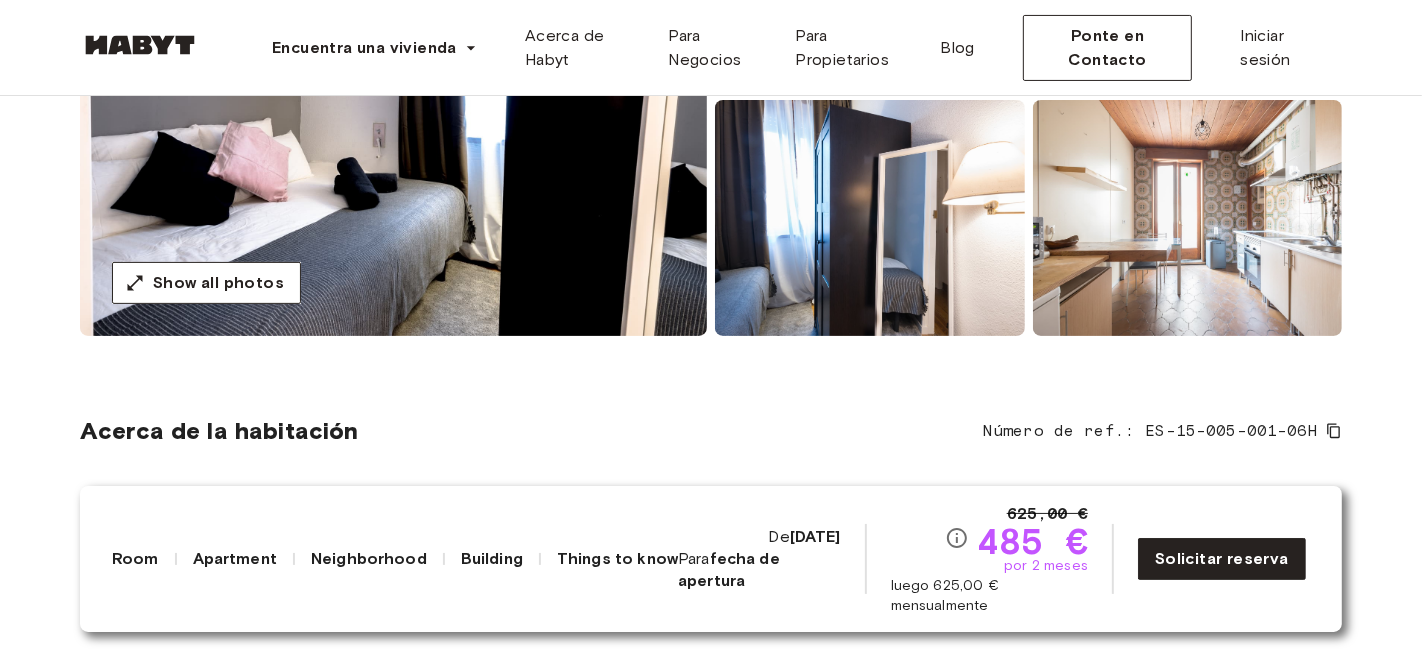 scroll, scrollTop: 0, scrollLeft: 0, axis: both 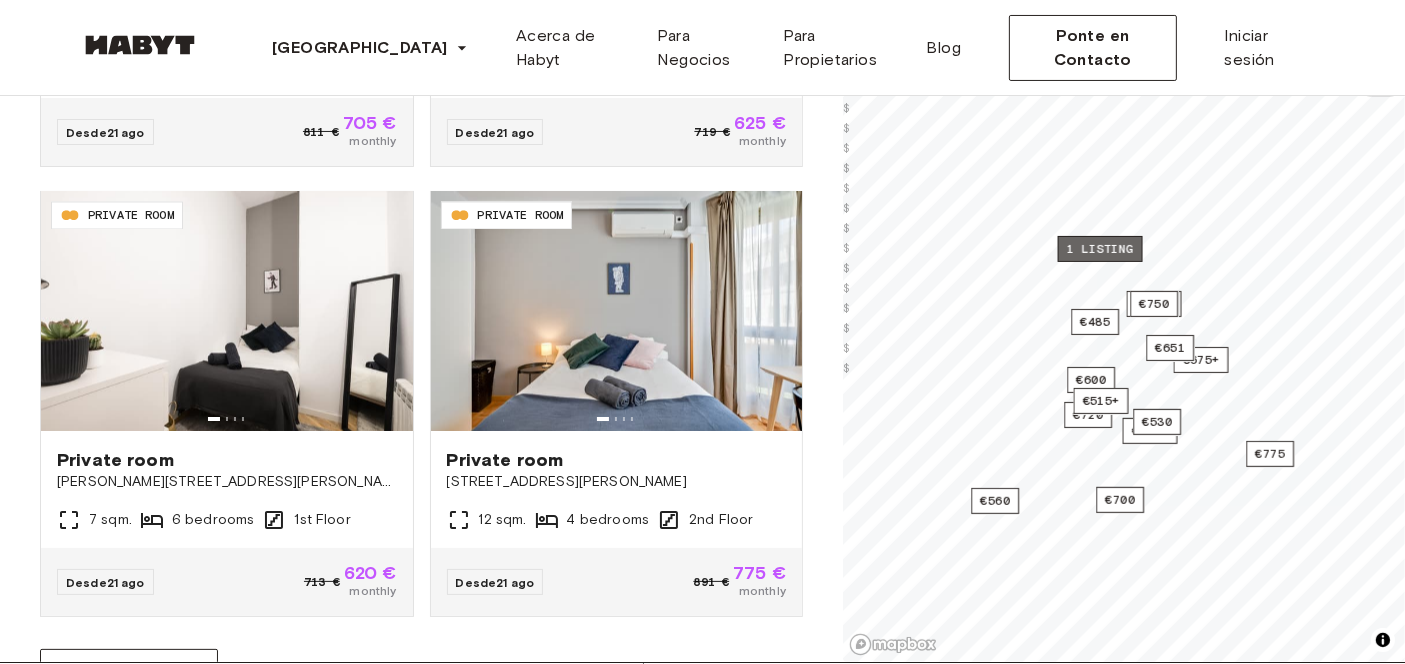 click on "1 listing" at bounding box center (1100, 249) 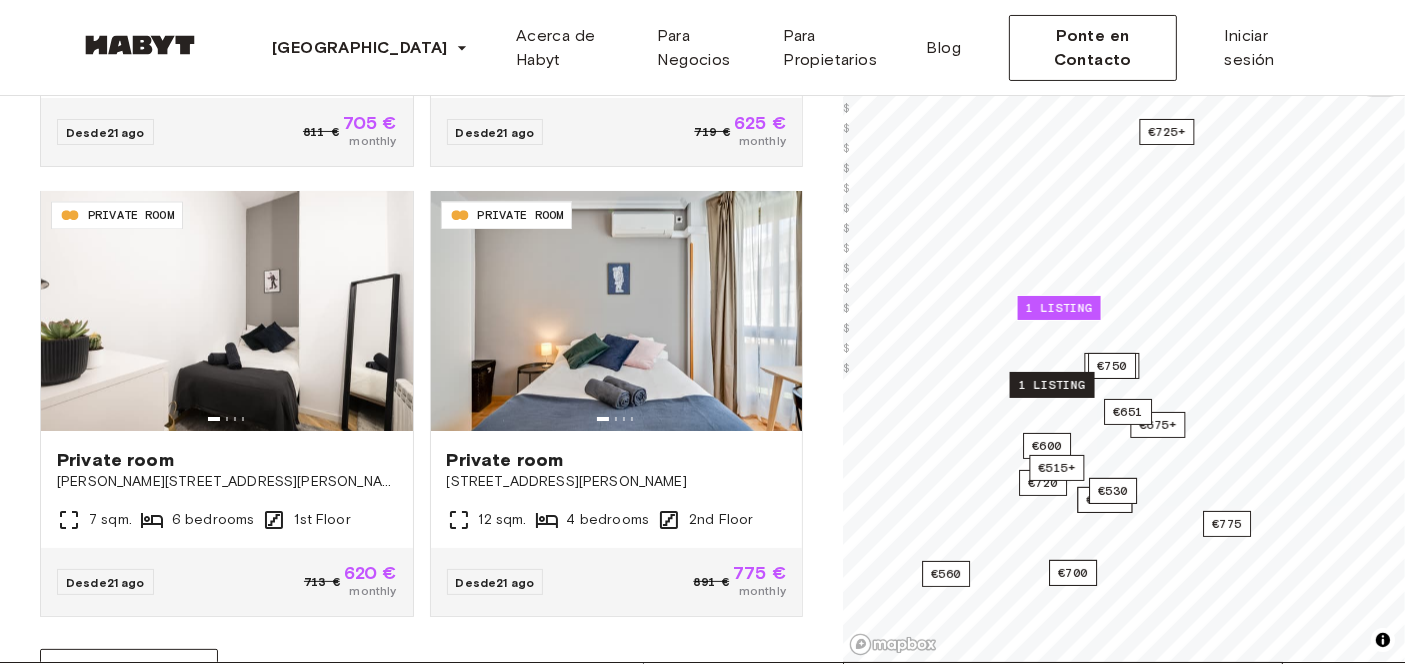 click on "1 listing" at bounding box center [1052, 385] 